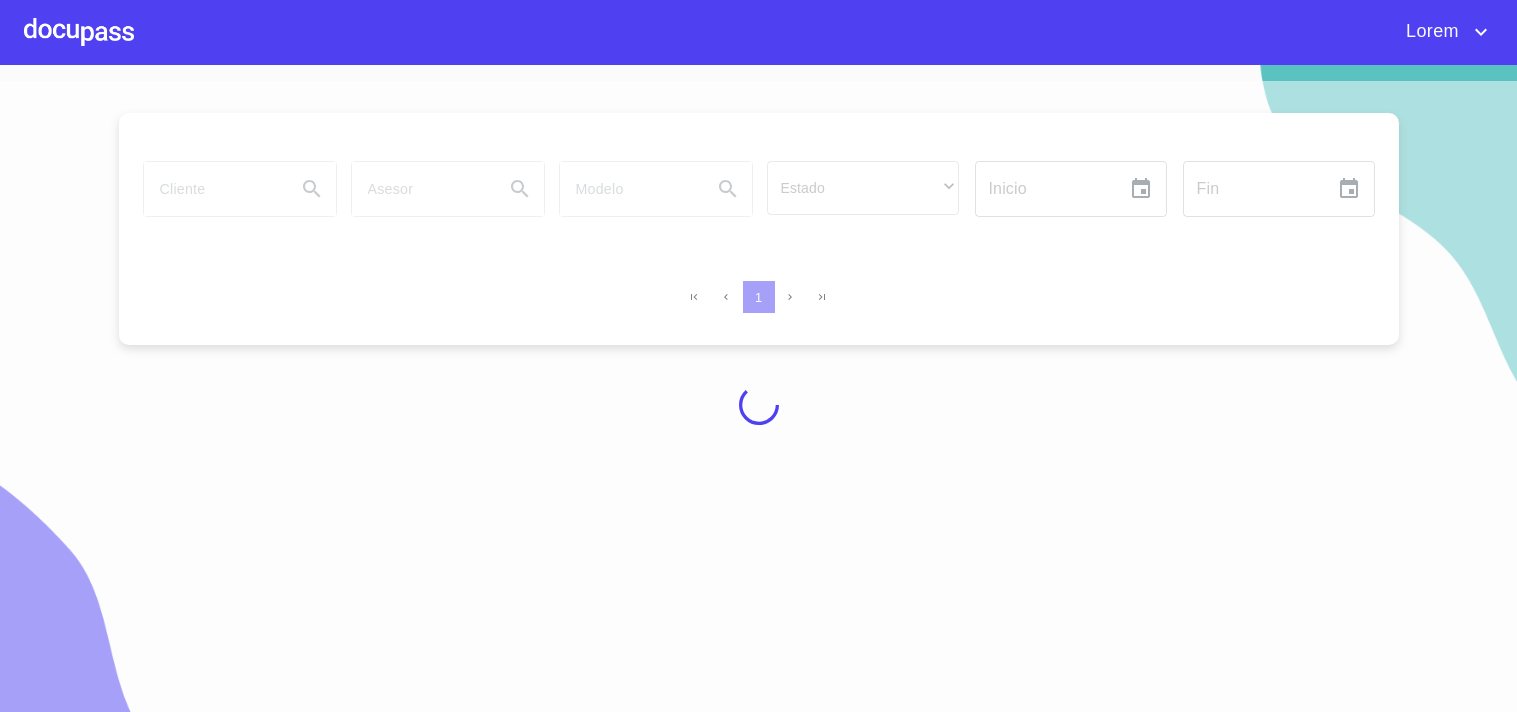 scroll, scrollTop: 0, scrollLeft: 0, axis: both 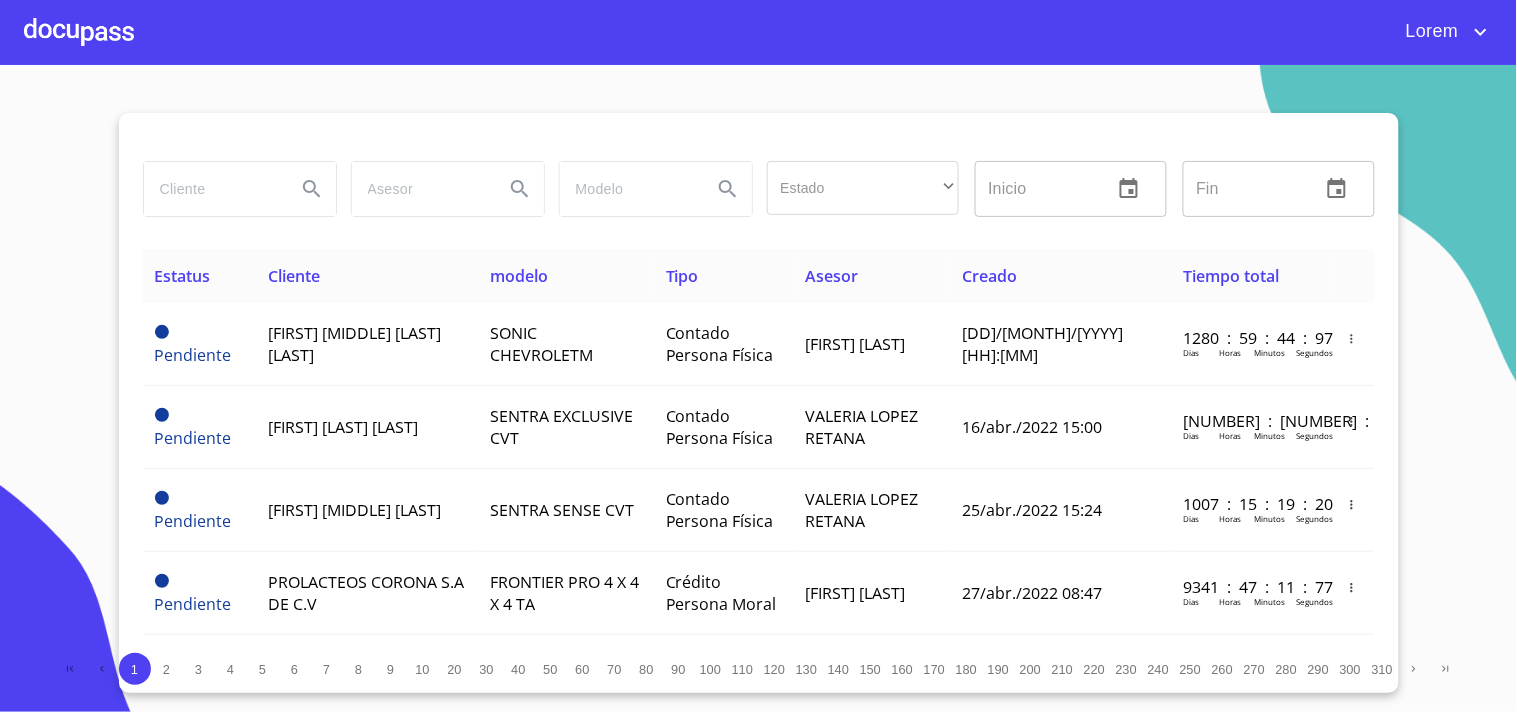 click at bounding box center [212, 189] 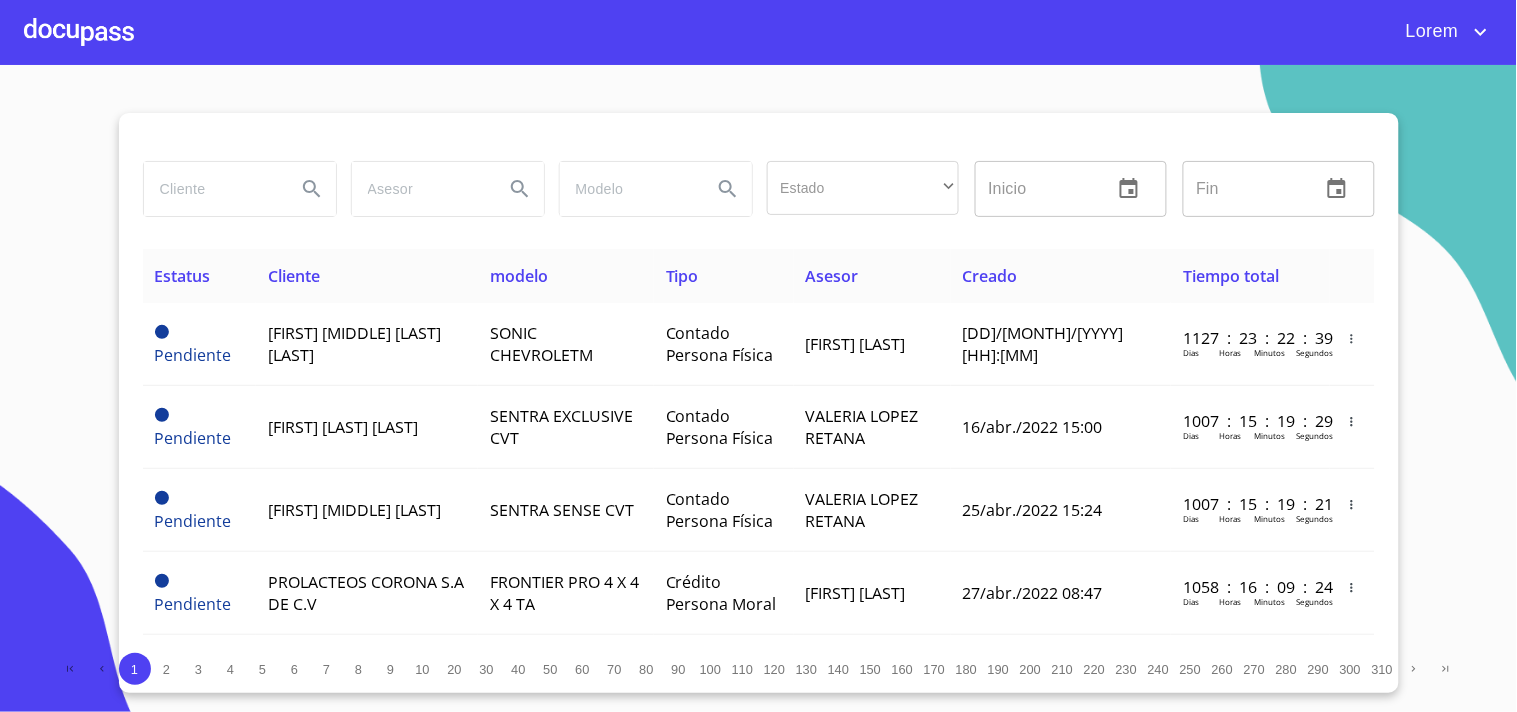 paste on "[ALPHANUMERIC]" 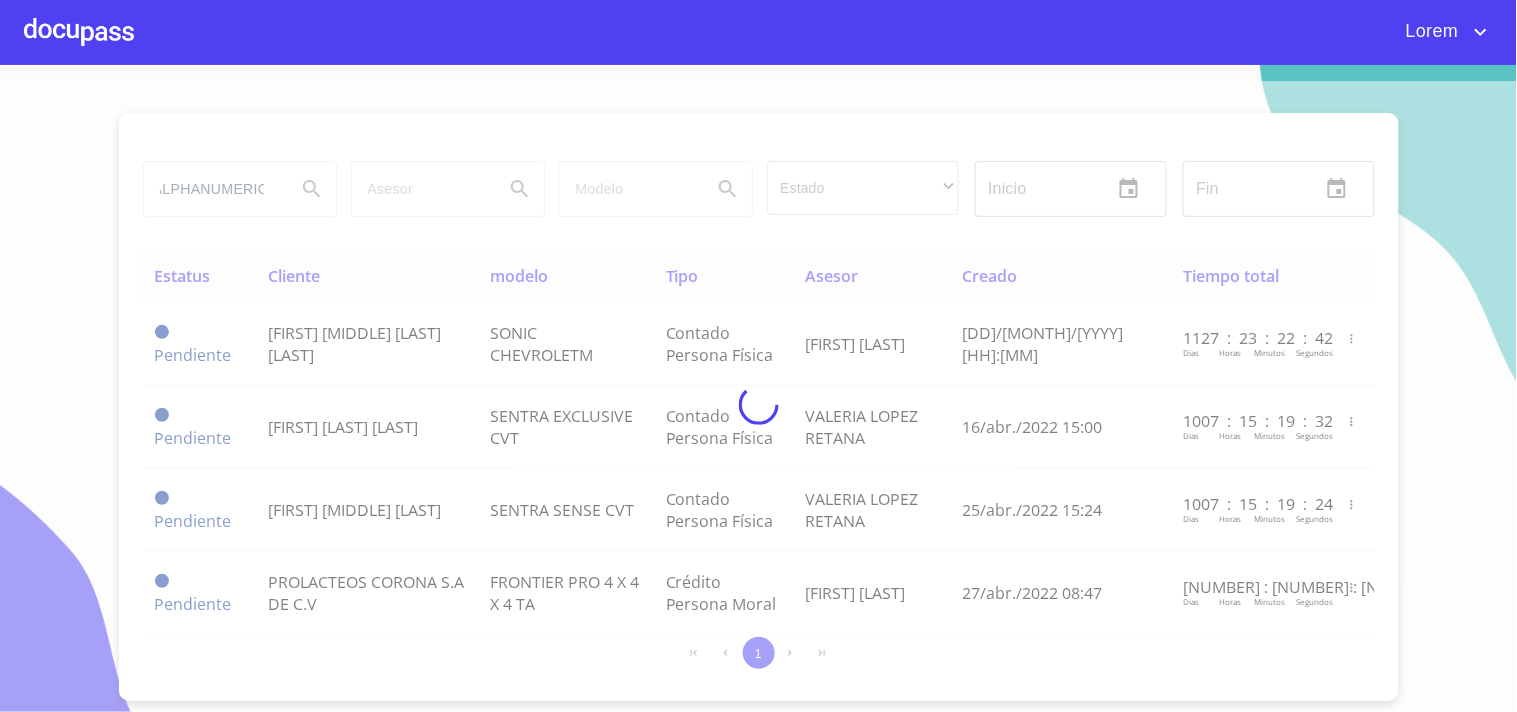 scroll, scrollTop: 0, scrollLeft: 0, axis: both 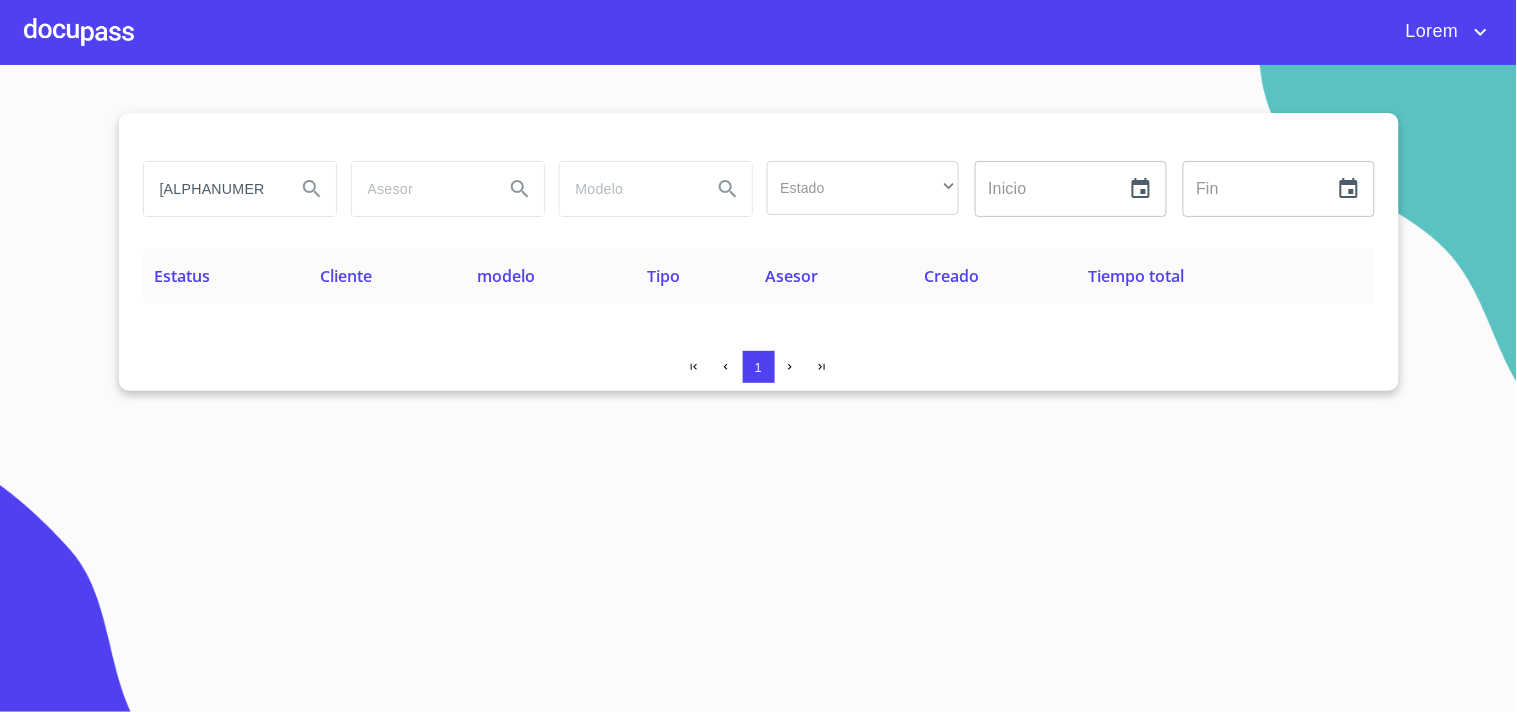 drag, startPoint x: 271, startPoint y: 187, endPoint x: 0, endPoint y: 156, distance: 272.7673 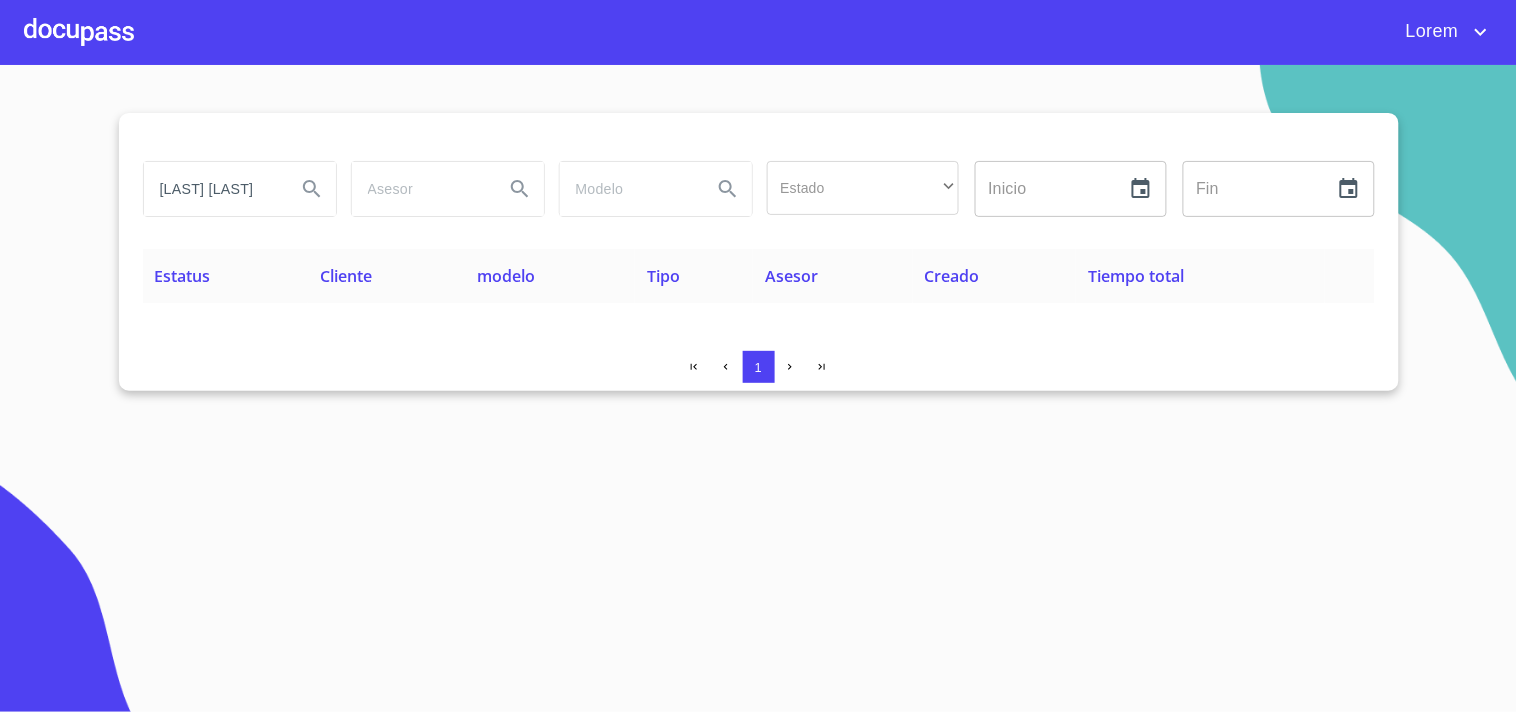 scroll, scrollTop: 0, scrollLeft: 7, axis: horizontal 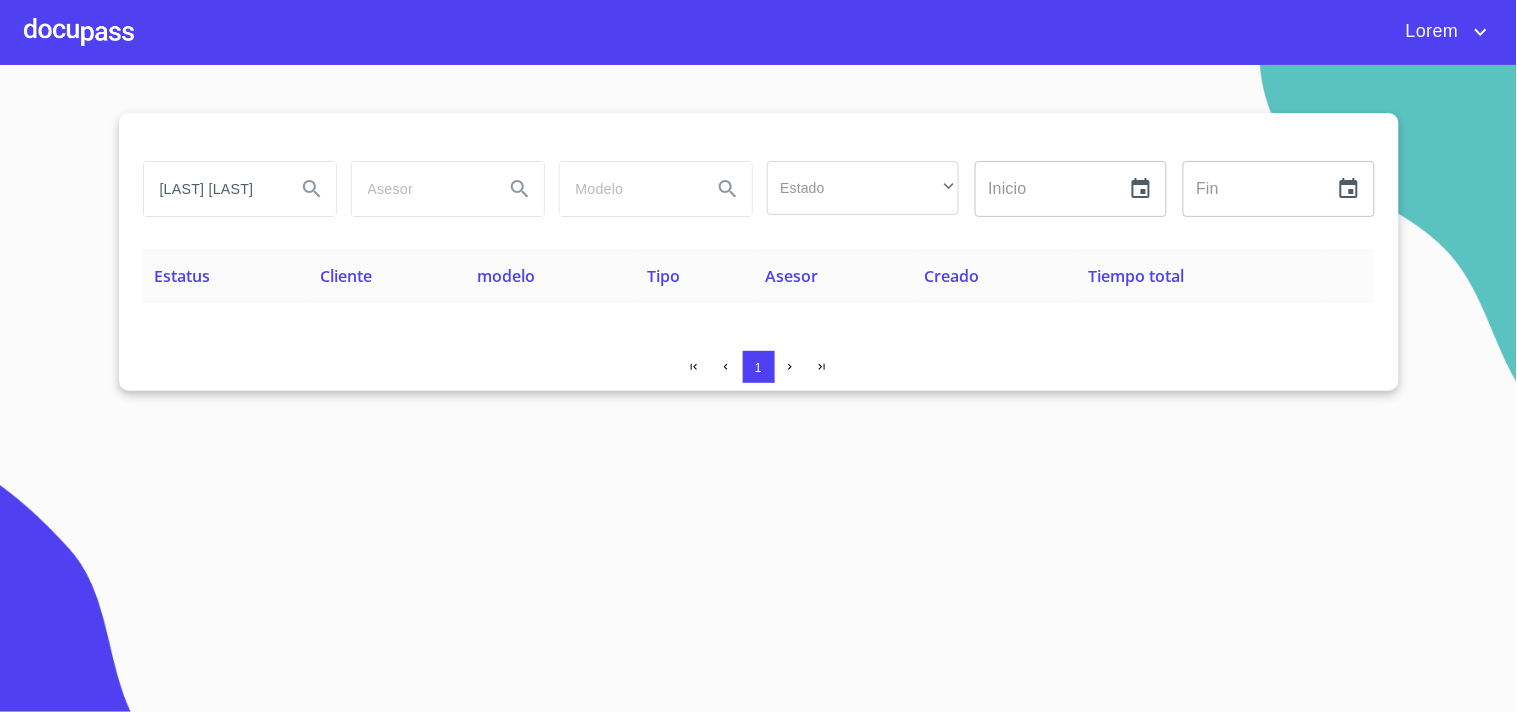 type on "[LAST] [LAST]" 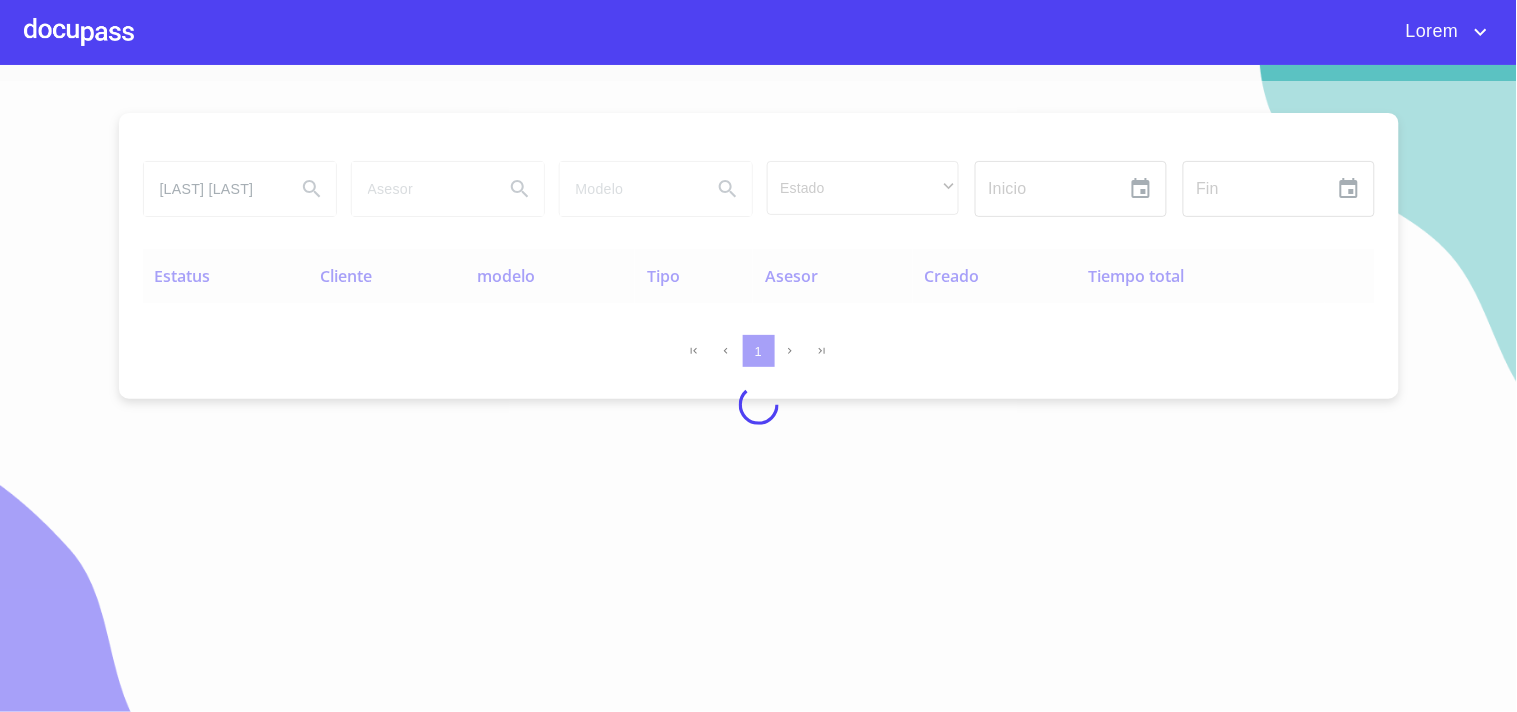 scroll, scrollTop: 0, scrollLeft: 0, axis: both 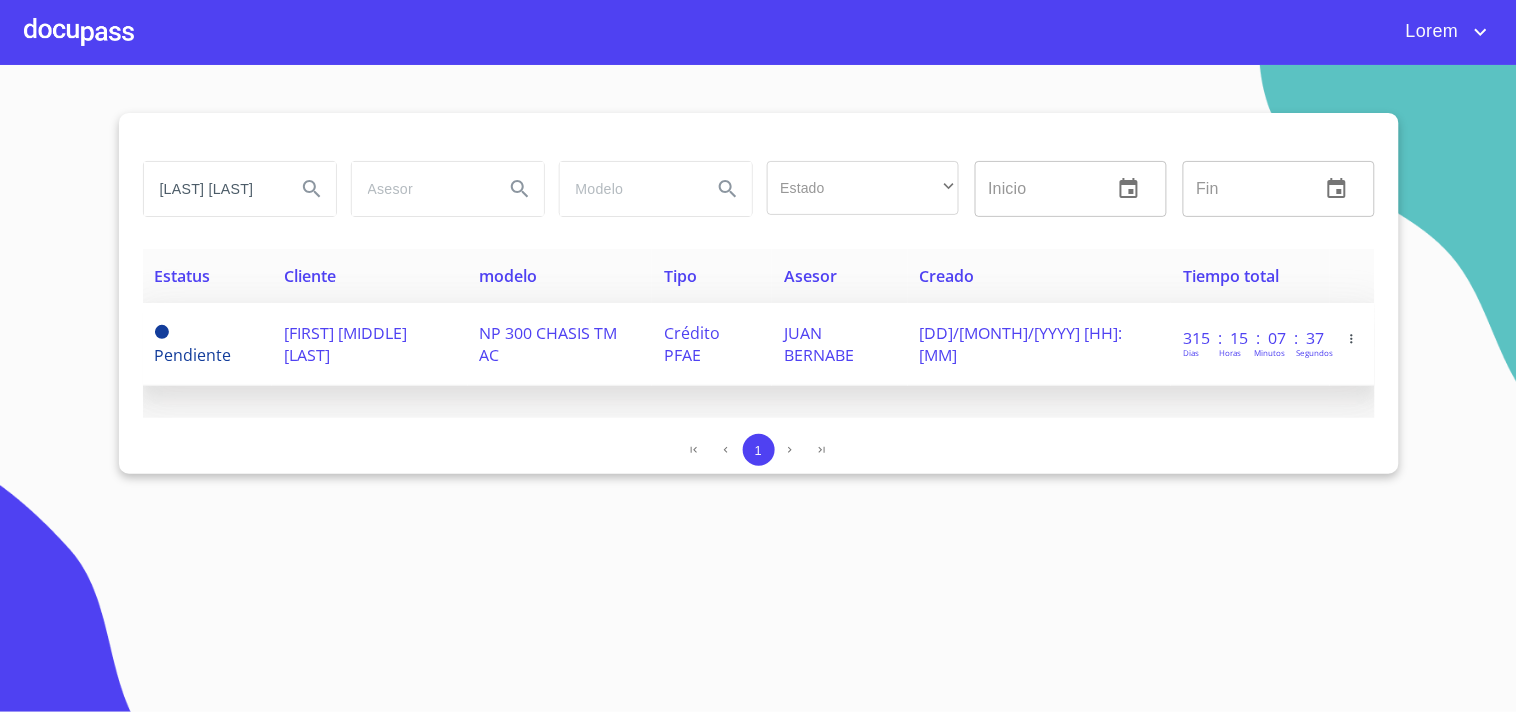 click on "[FIRST] [MIDDLE] [LAST]" at bounding box center (193, 344) 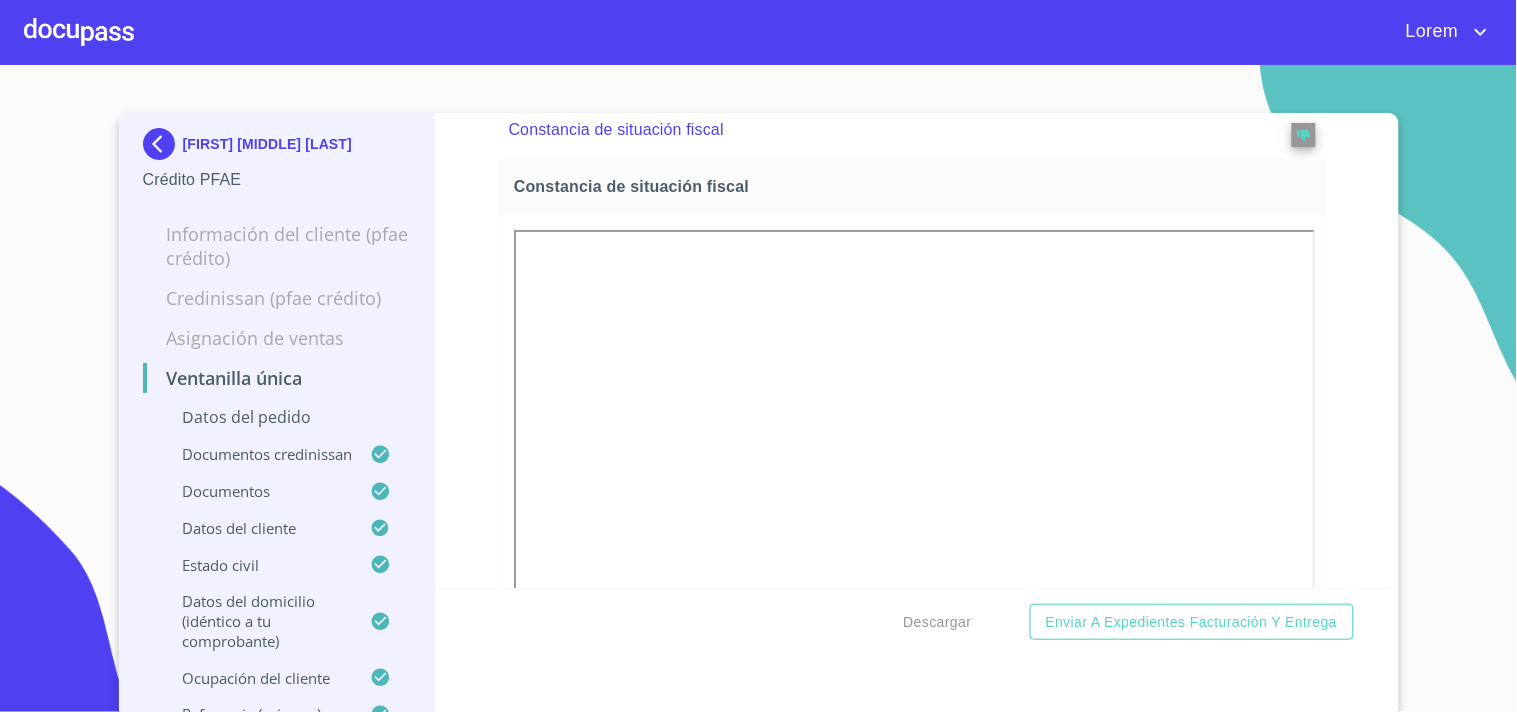 scroll, scrollTop: 6747, scrollLeft: 0, axis: vertical 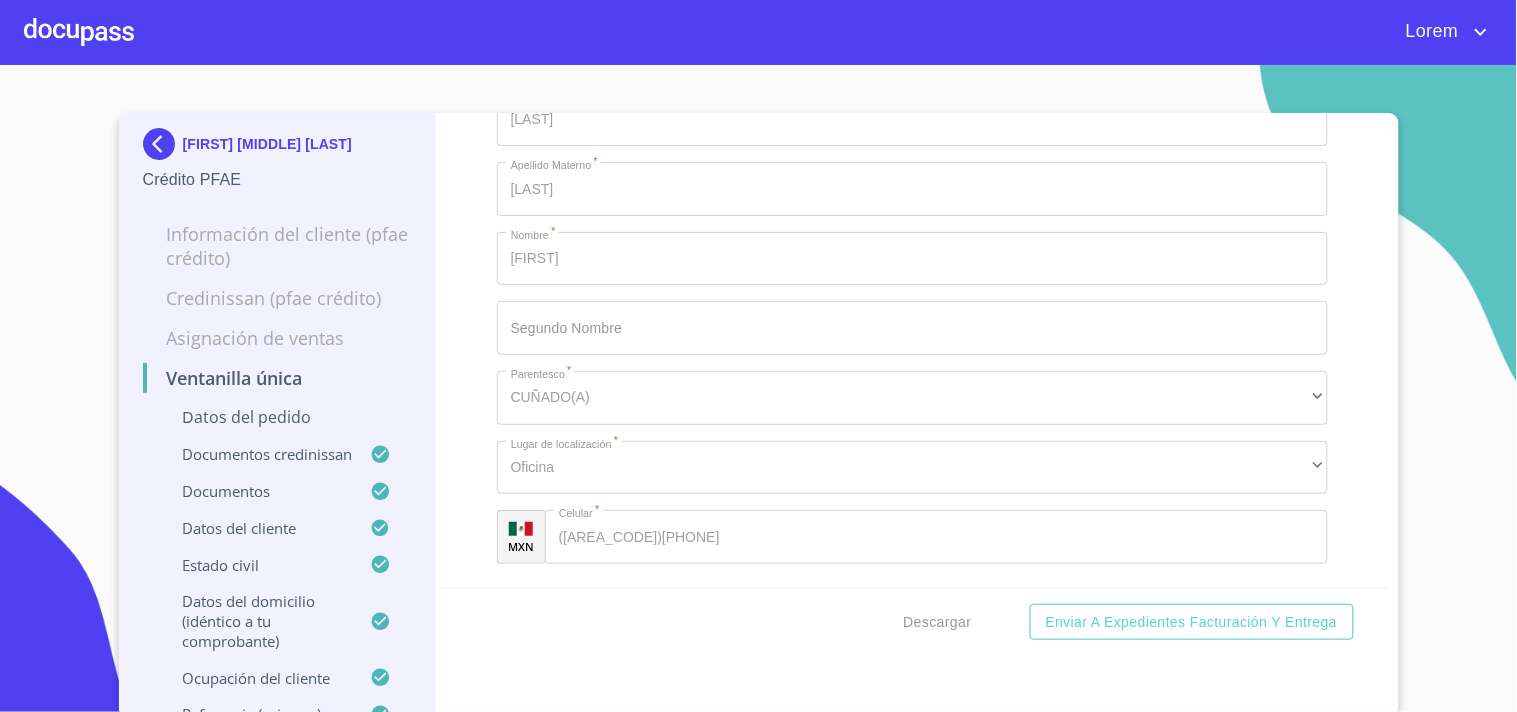 click at bounding box center [163, 144] 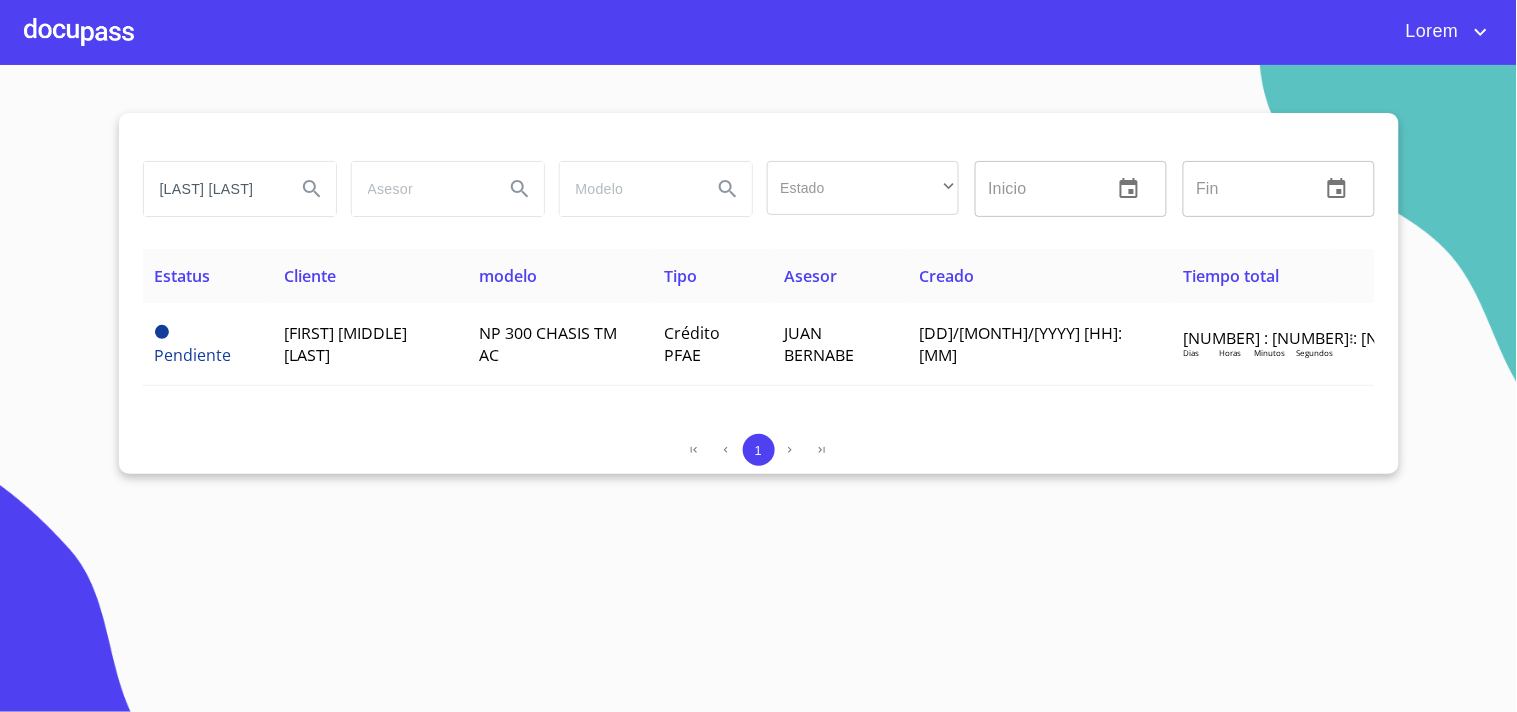 scroll, scrollTop: 0, scrollLeft: 0, axis: both 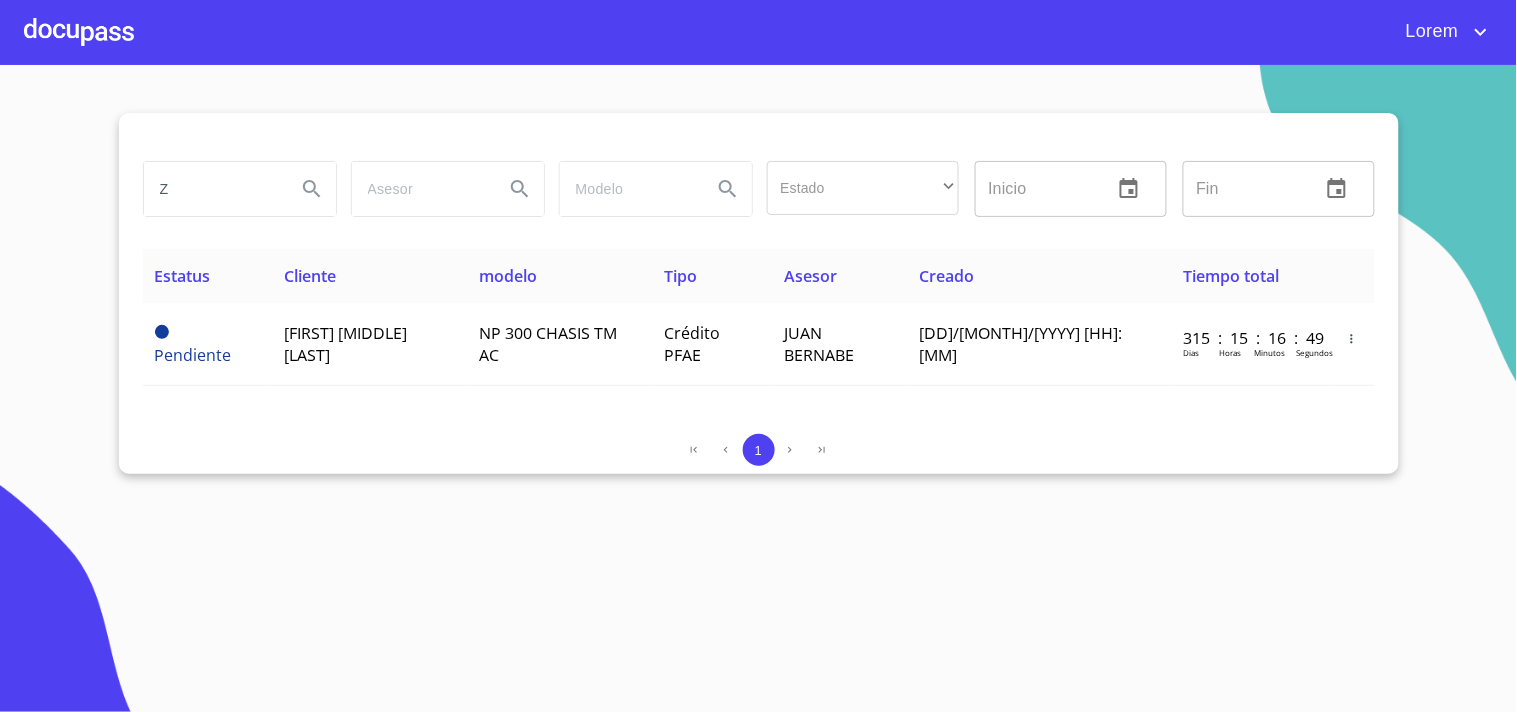 drag, startPoint x: 206, startPoint y: 180, endPoint x: 0, endPoint y: 166, distance: 206.47517 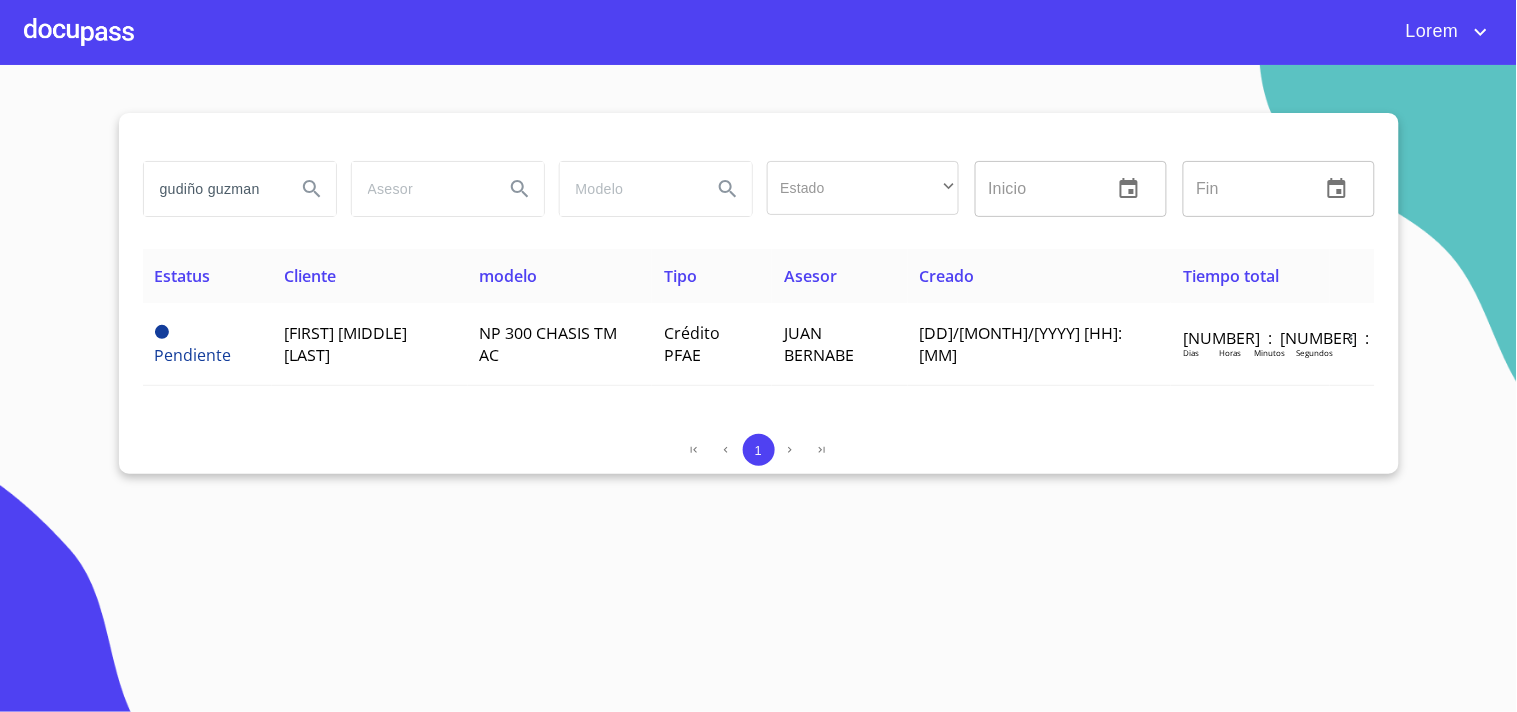 type on "gudiño guzman" 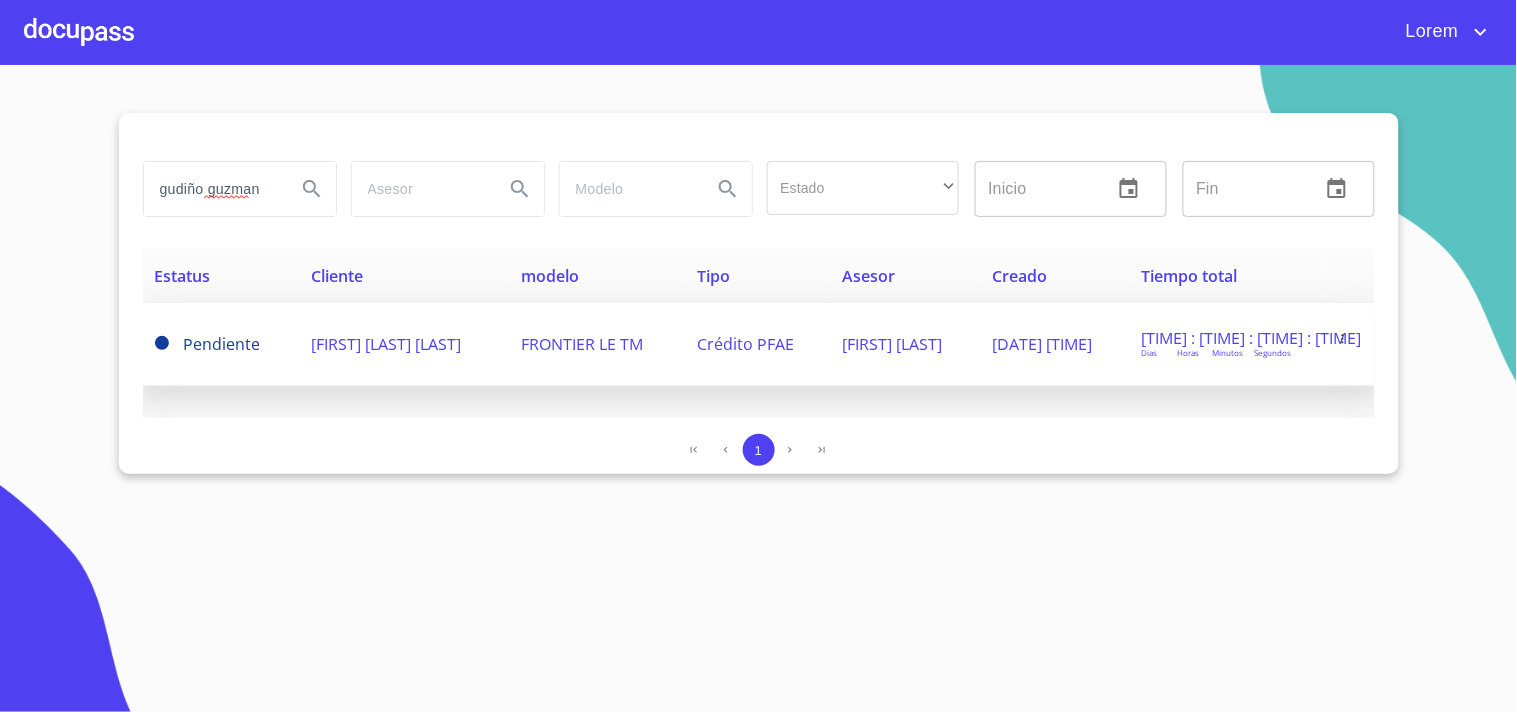 click on "[FIRST] [LAST] [LAST]" at bounding box center [208, 344] 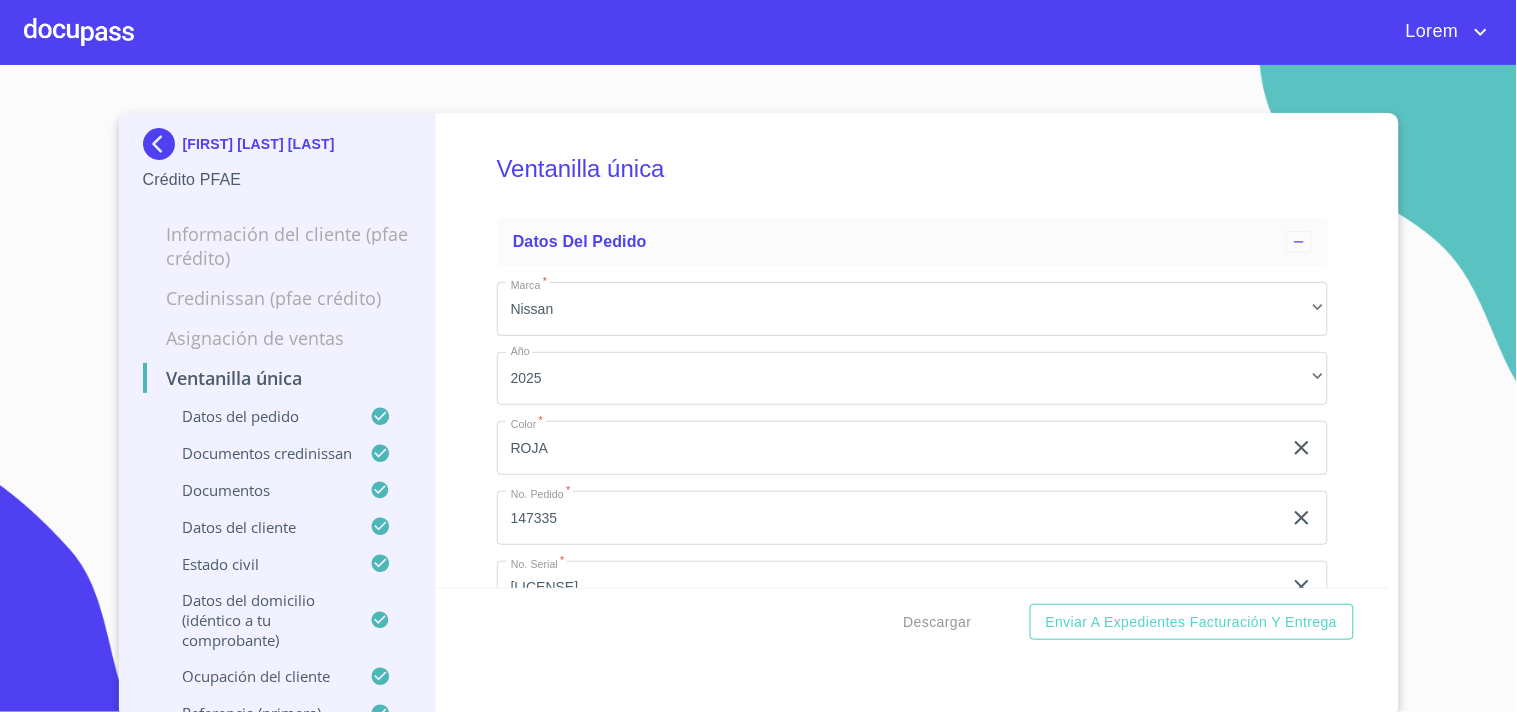 scroll, scrollTop: 5, scrollLeft: 0, axis: vertical 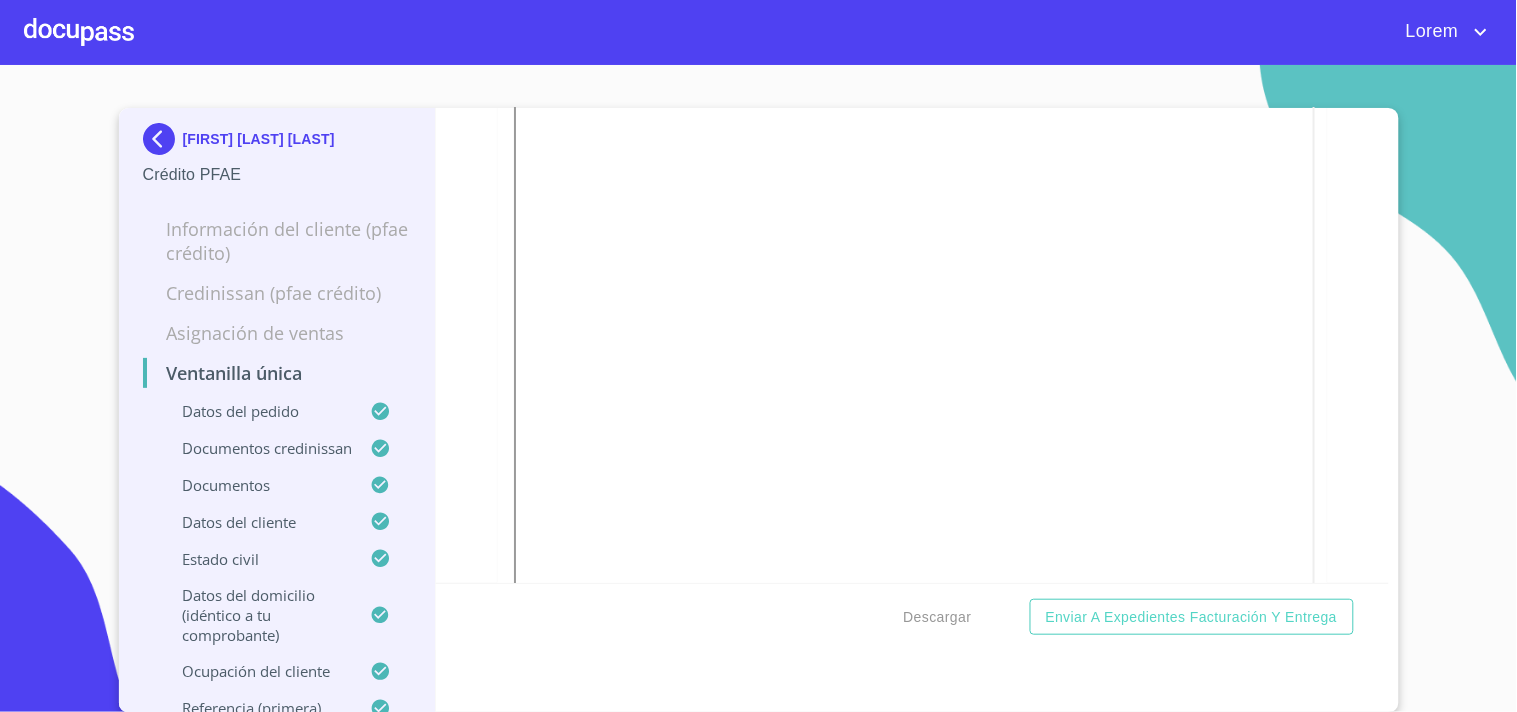 click at bounding box center (163, 139) 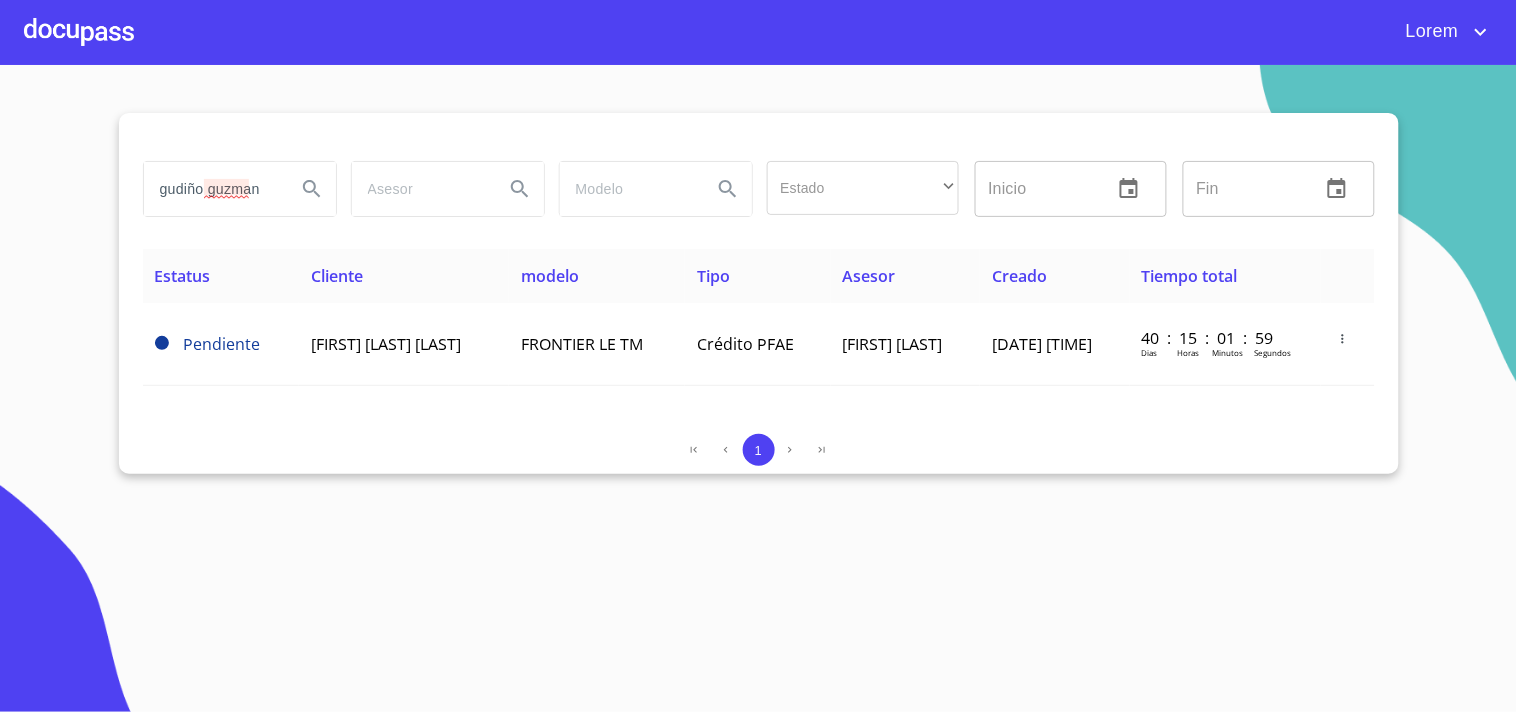 drag, startPoint x: 266, startPoint y: 191, endPoint x: 0, endPoint y: 160, distance: 267.8003 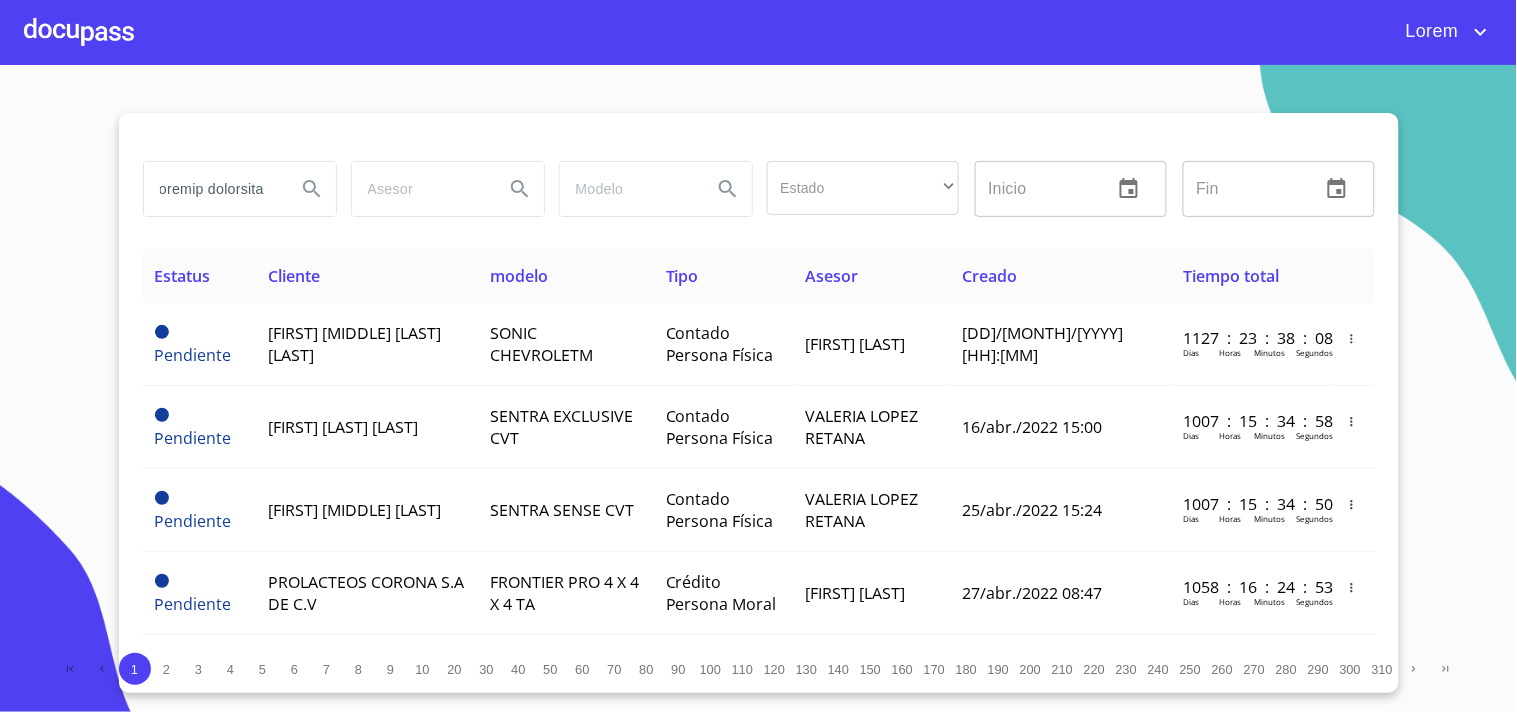 scroll, scrollTop: 0, scrollLeft: 12, axis: horizontal 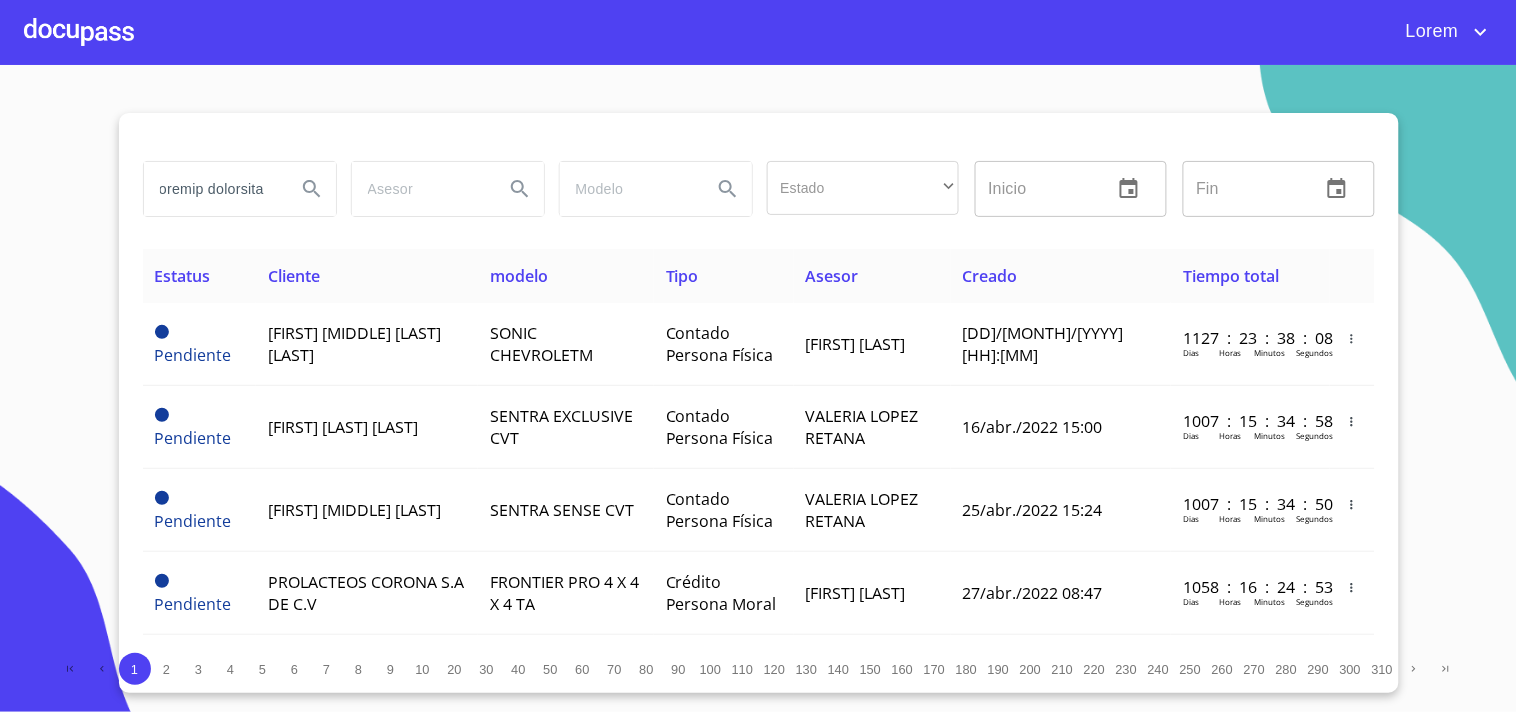 type on "loremip dolorsita" 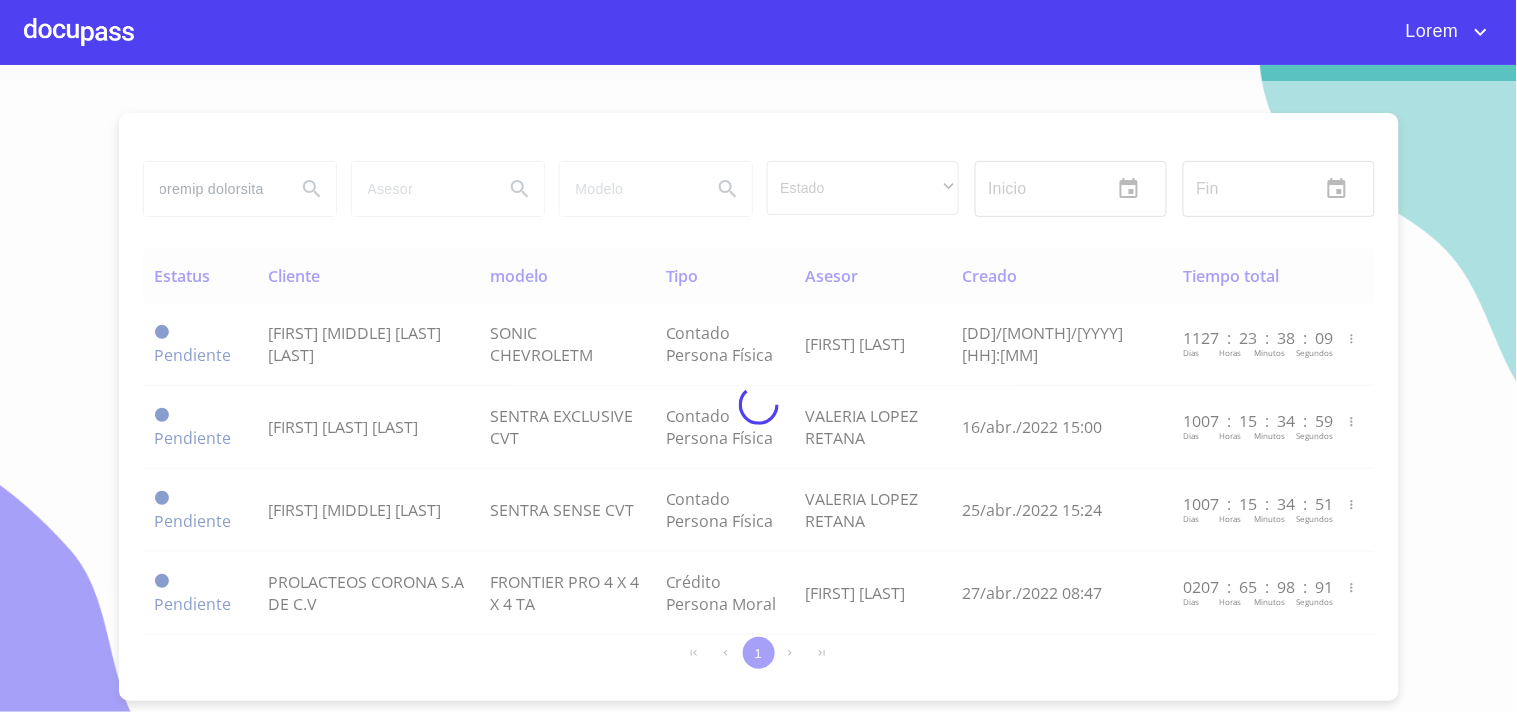 scroll, scrollTop: 0, scrollLeft: 0, axis: both 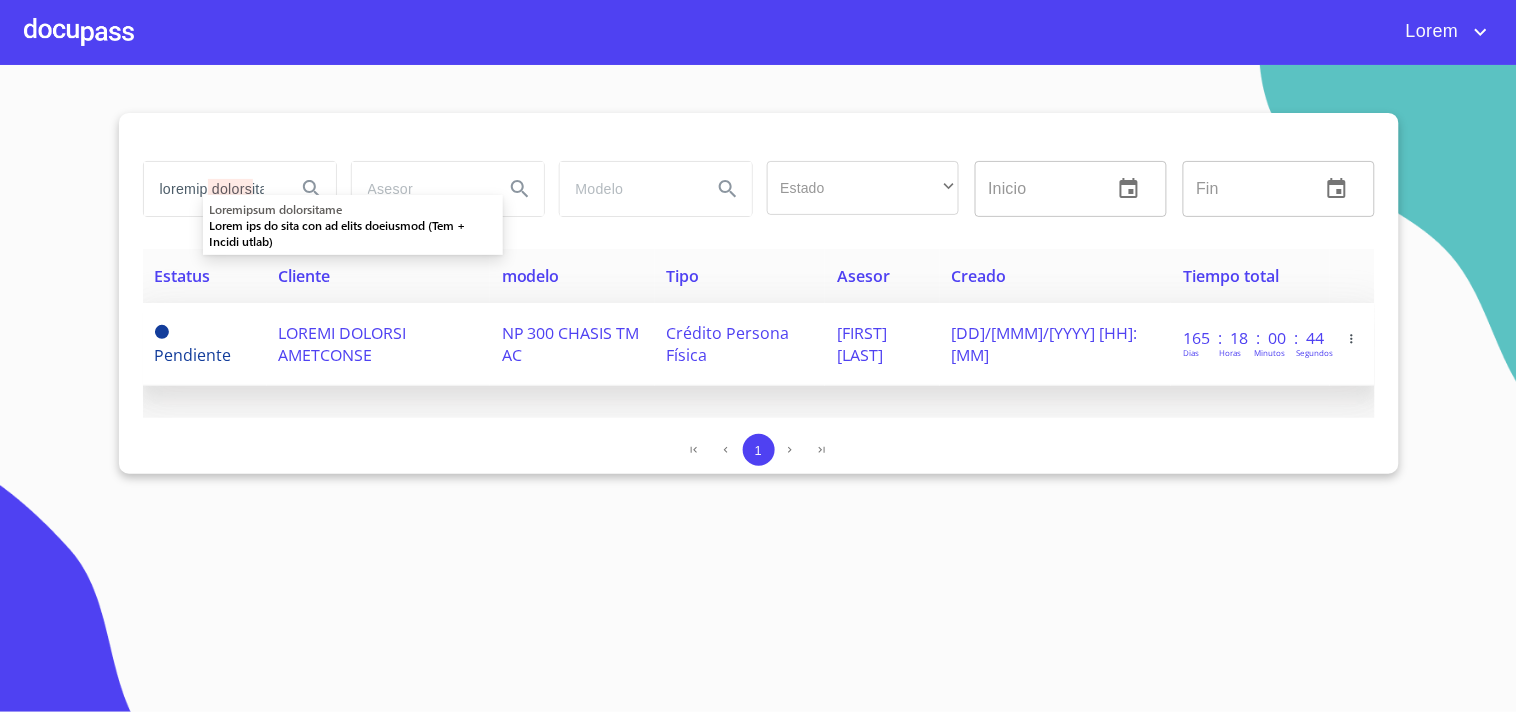 click on "LOREMI  DOLORSI  AMETCONSE" at bounding box center (378, 344) 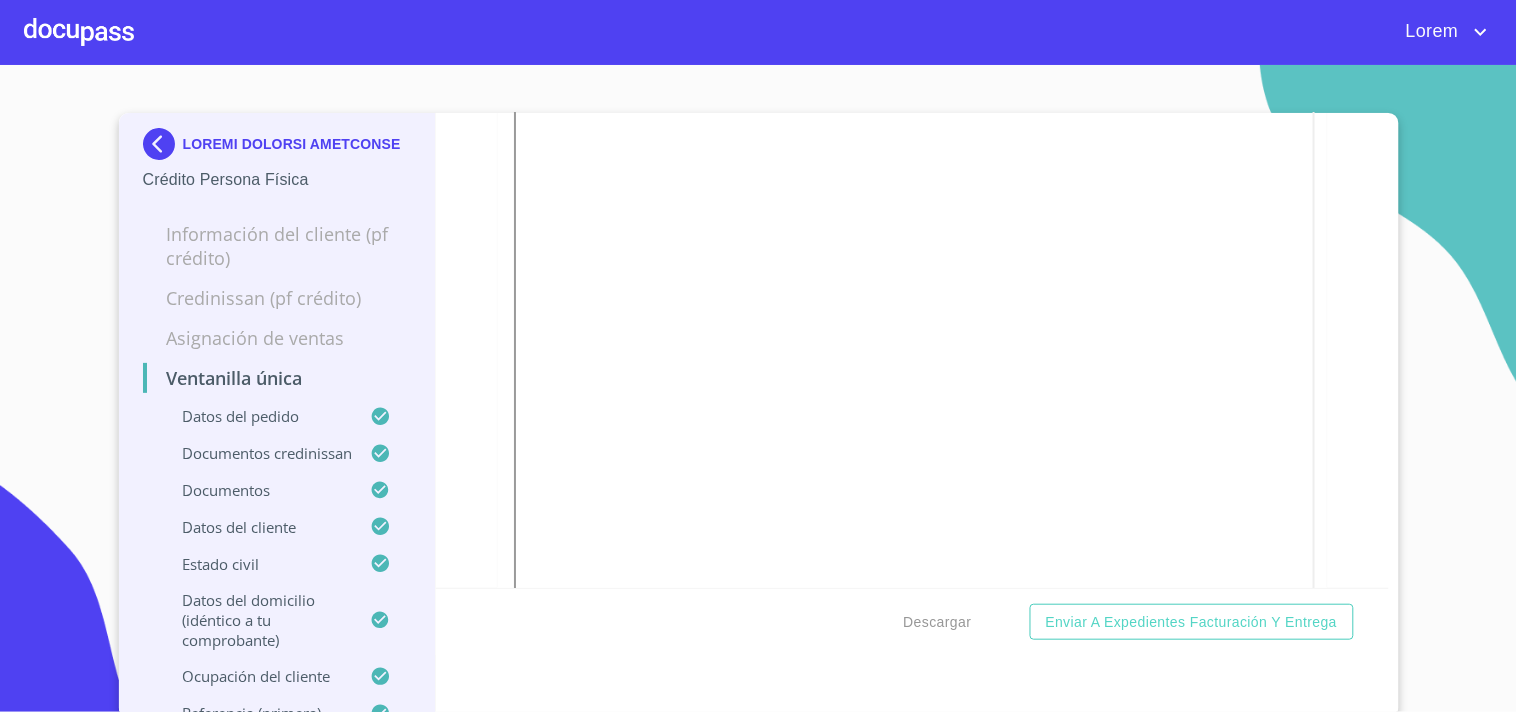 scroll, scrollTop: 5080, scrollLeft: 0, axis: vertical 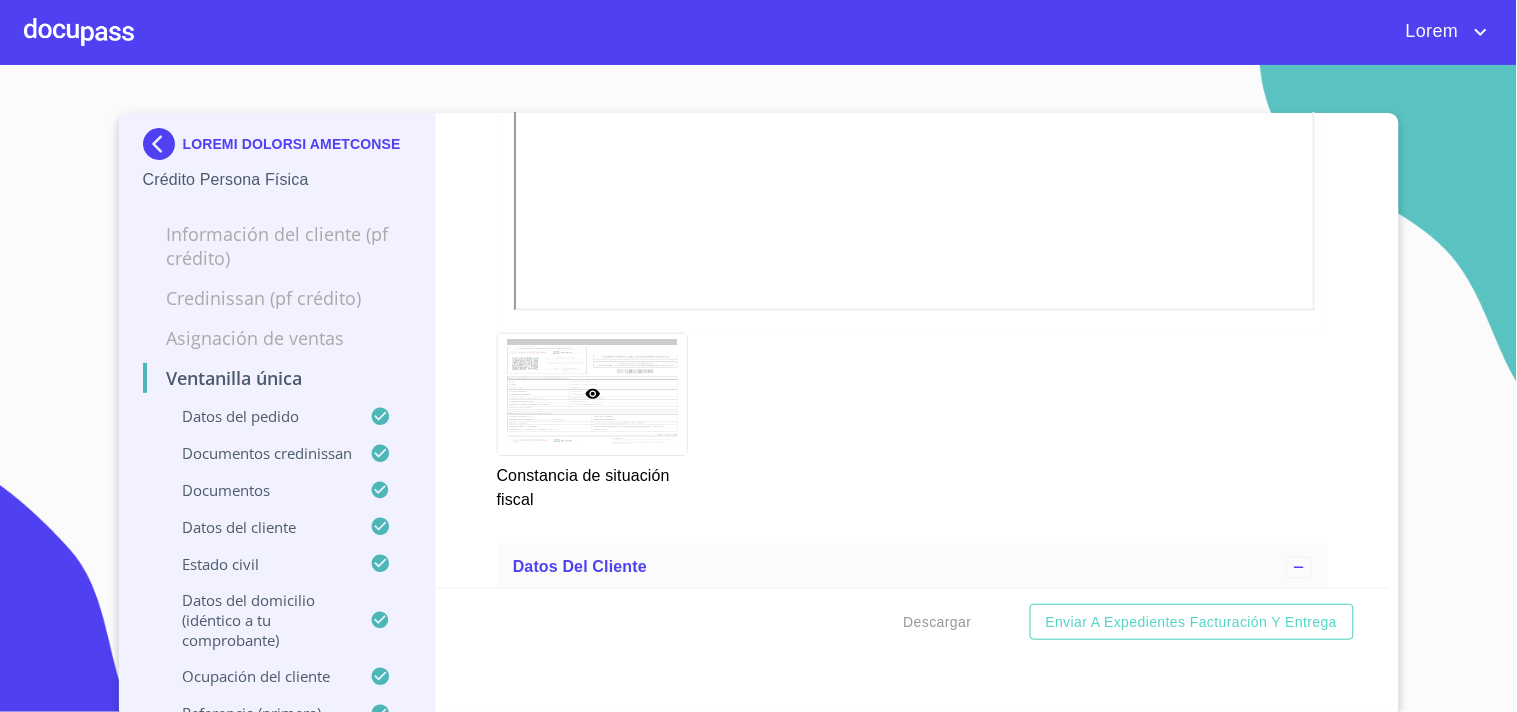 click at bounding box center (163, 144) 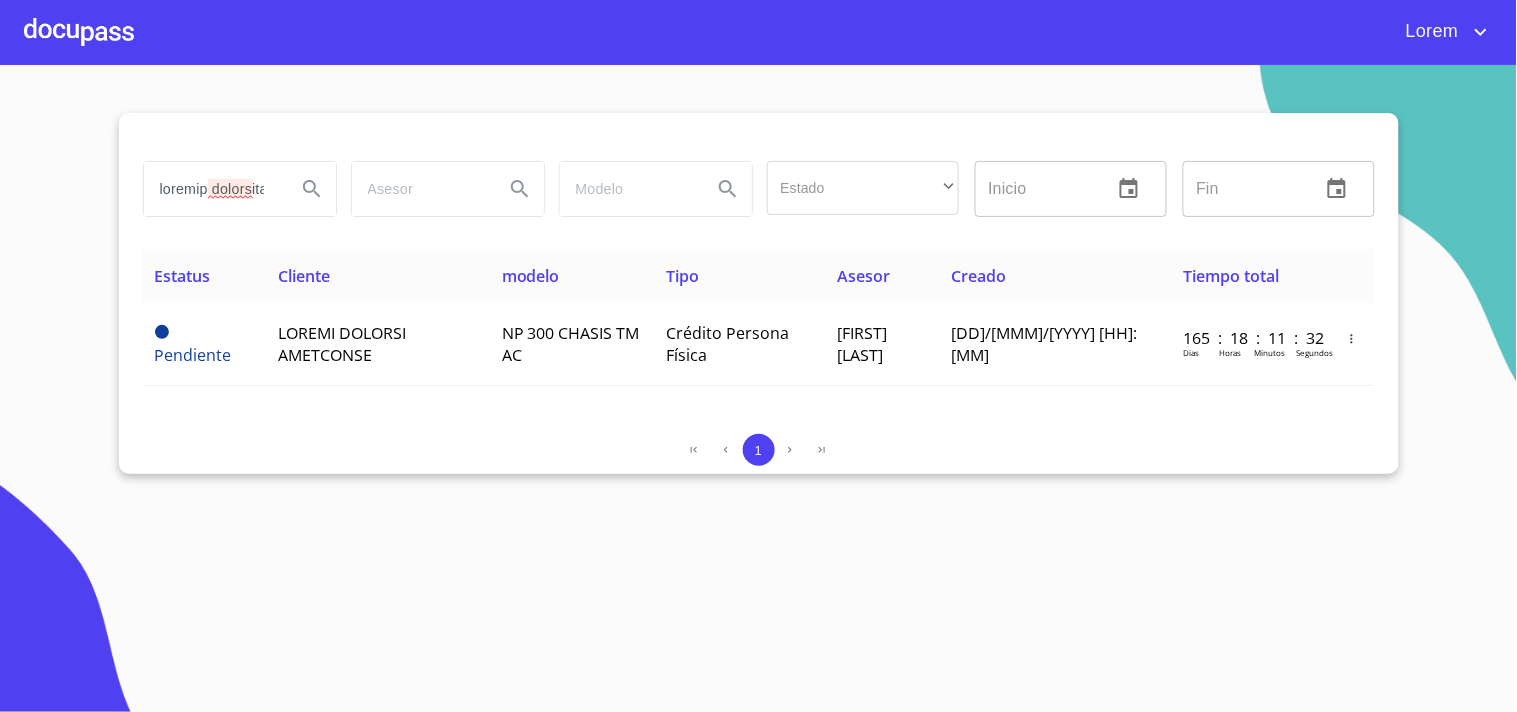 click on "COLD8609204H9 Estado ​ ​ Inicio ​ Fin ​ Estatus   Cliente   modelo   Tipo   Asesor   Creado   Tiempo total     Pendiente [FIRST] [LAST] NP 300 CHASIS TM AC Crédito Persona Física [FIRST] [LAST] 22/ene./2025 07:58 [TIME] Dias Horas Minutos Segundos 1" at bounding box center (758, 388) 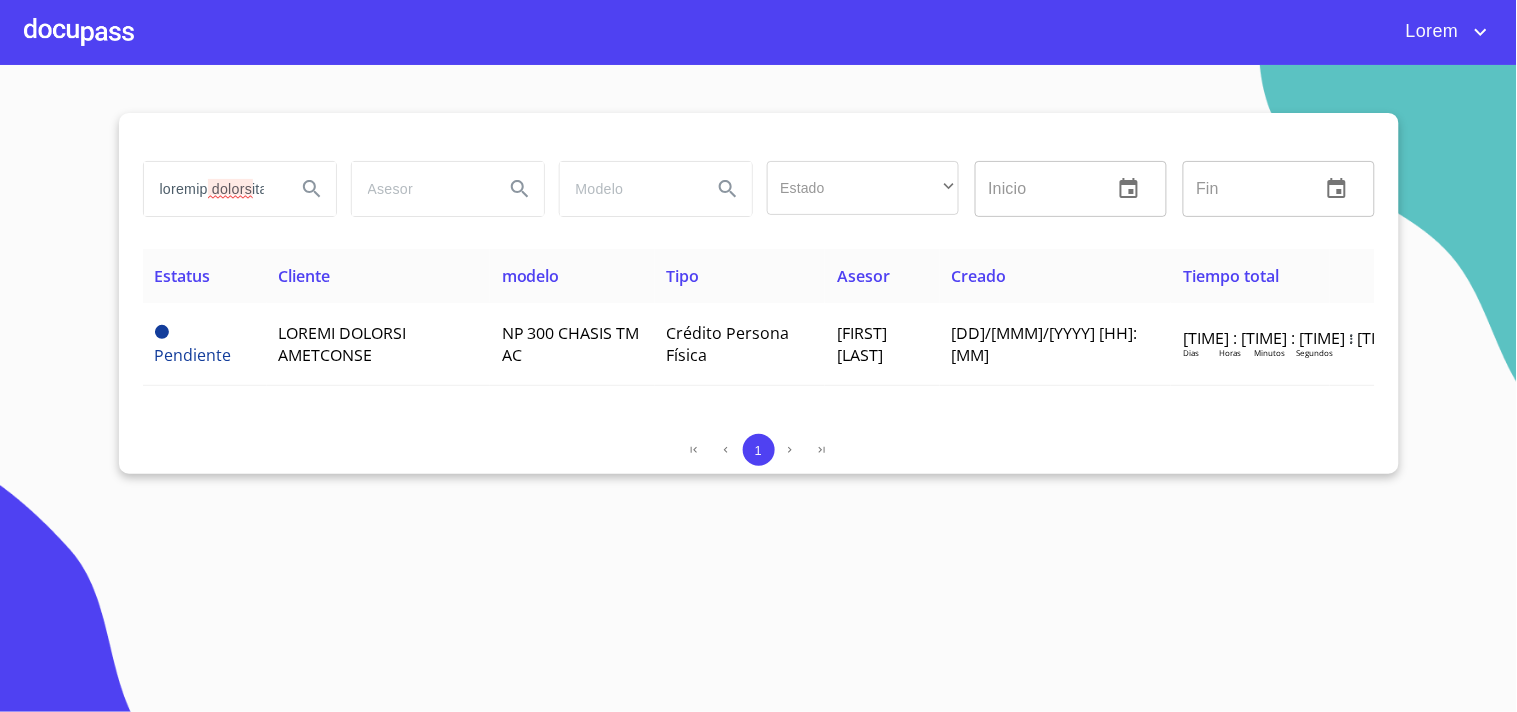 click on "loremip dolorsita" at bounding box center [212, 189] 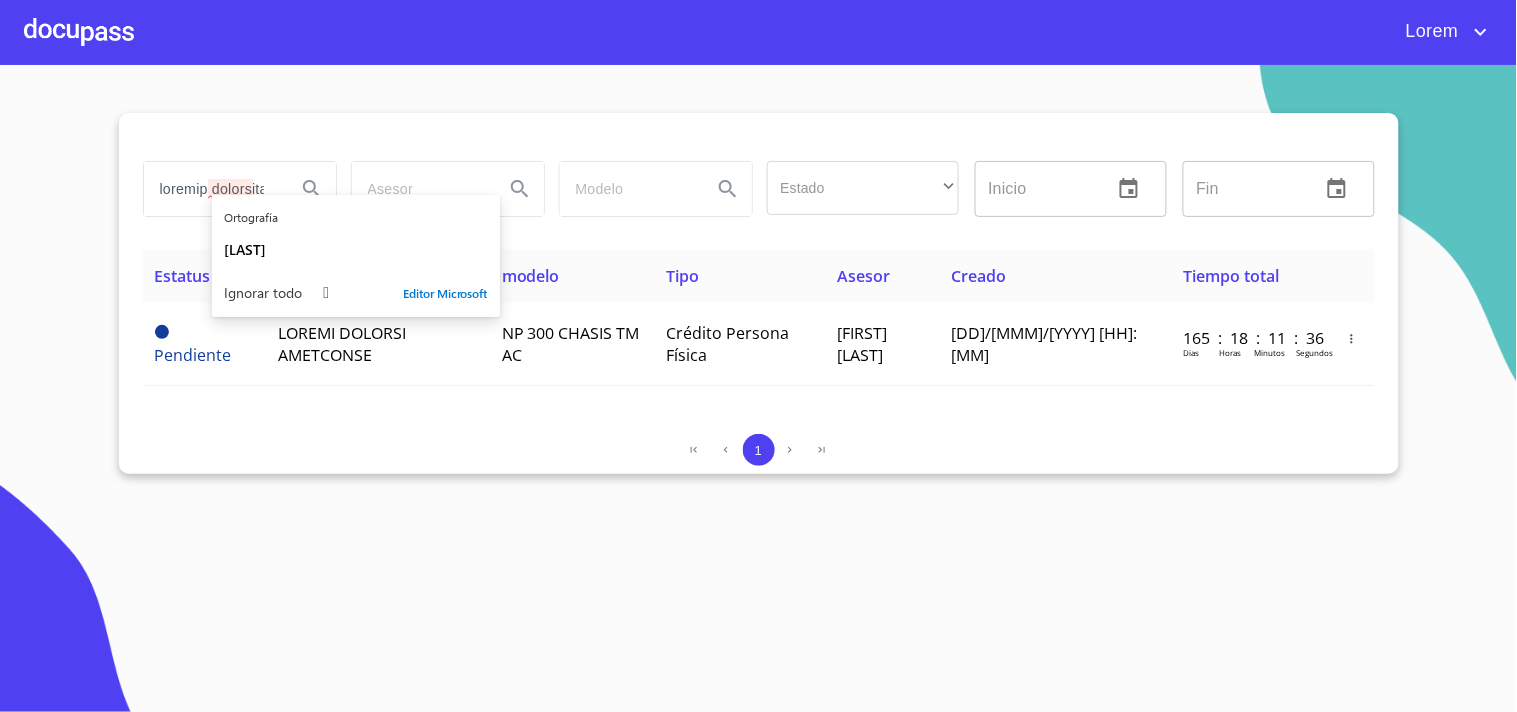 click on "loremip dolorsita" at bounding box center (212, 189) 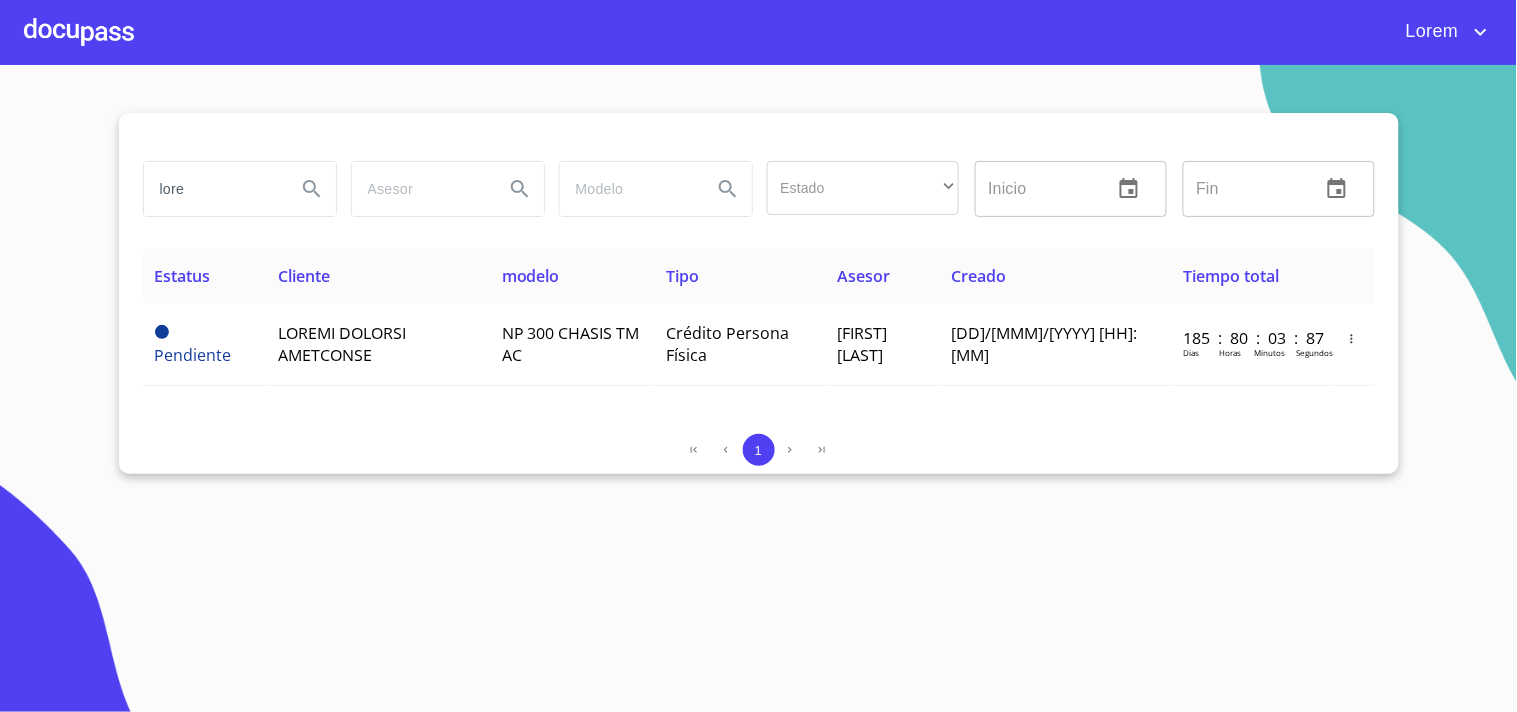 drag, startPoint x: 203, startPoint y: 187, endPoint x: 0, endPoint y: 186, distance: 203.00246 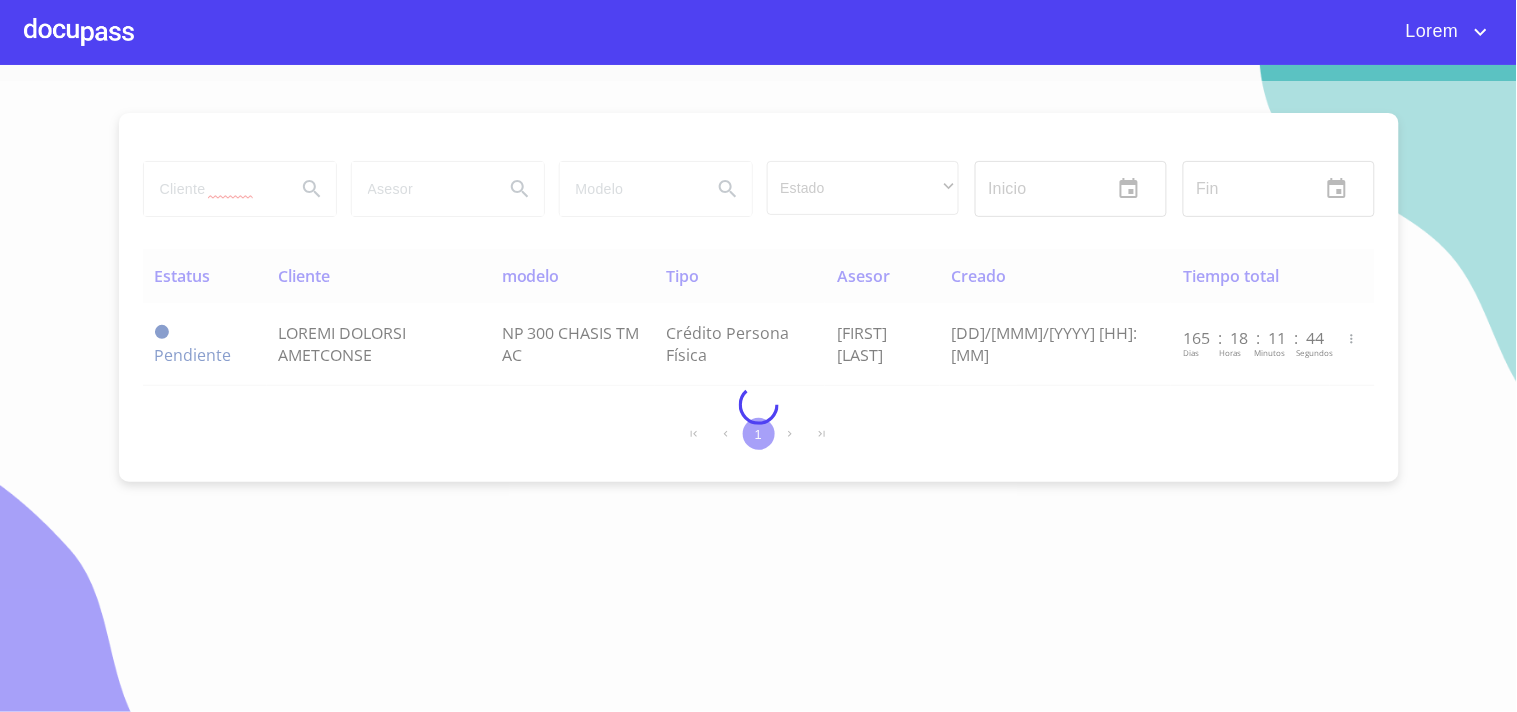 type on "loremip dolorsita" 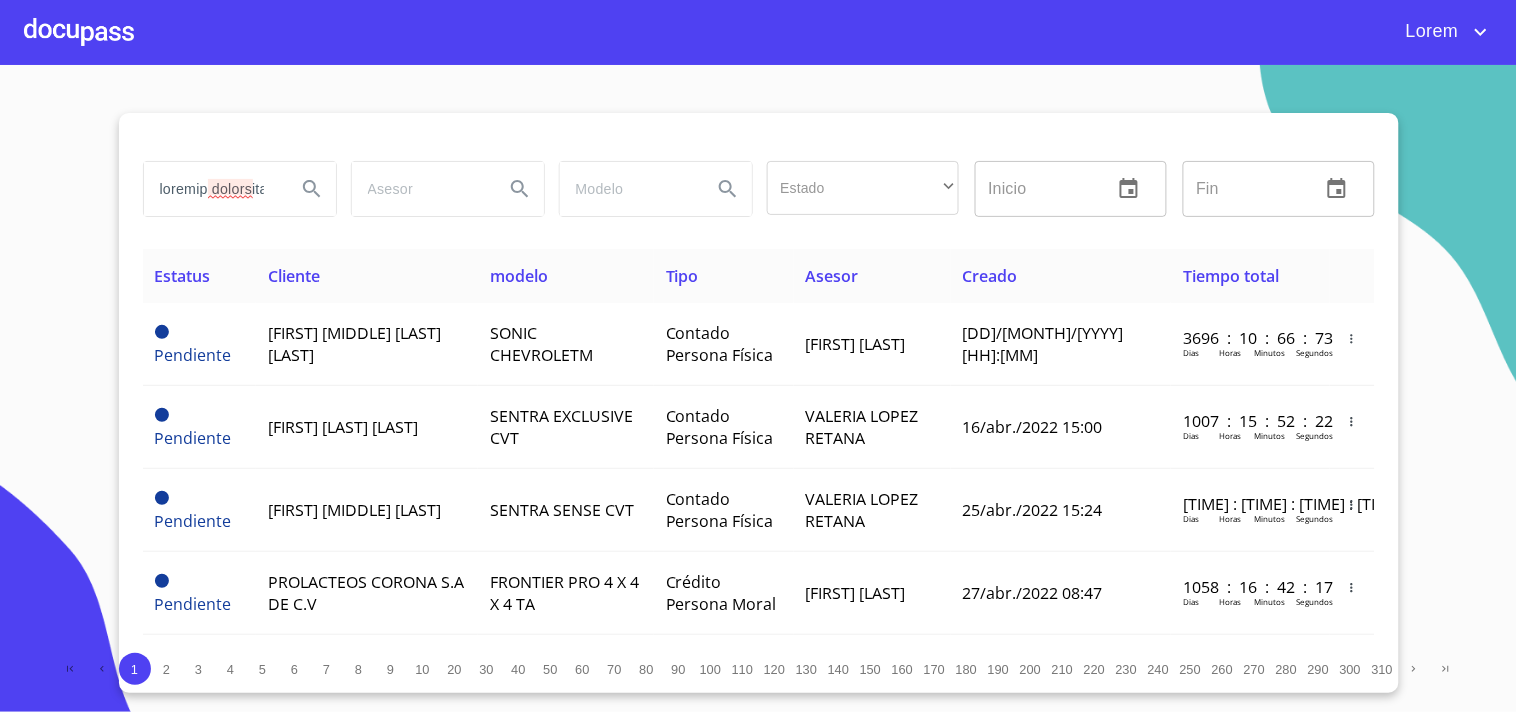 click on "loremip dolorsita" at bounding box center [212, 189] 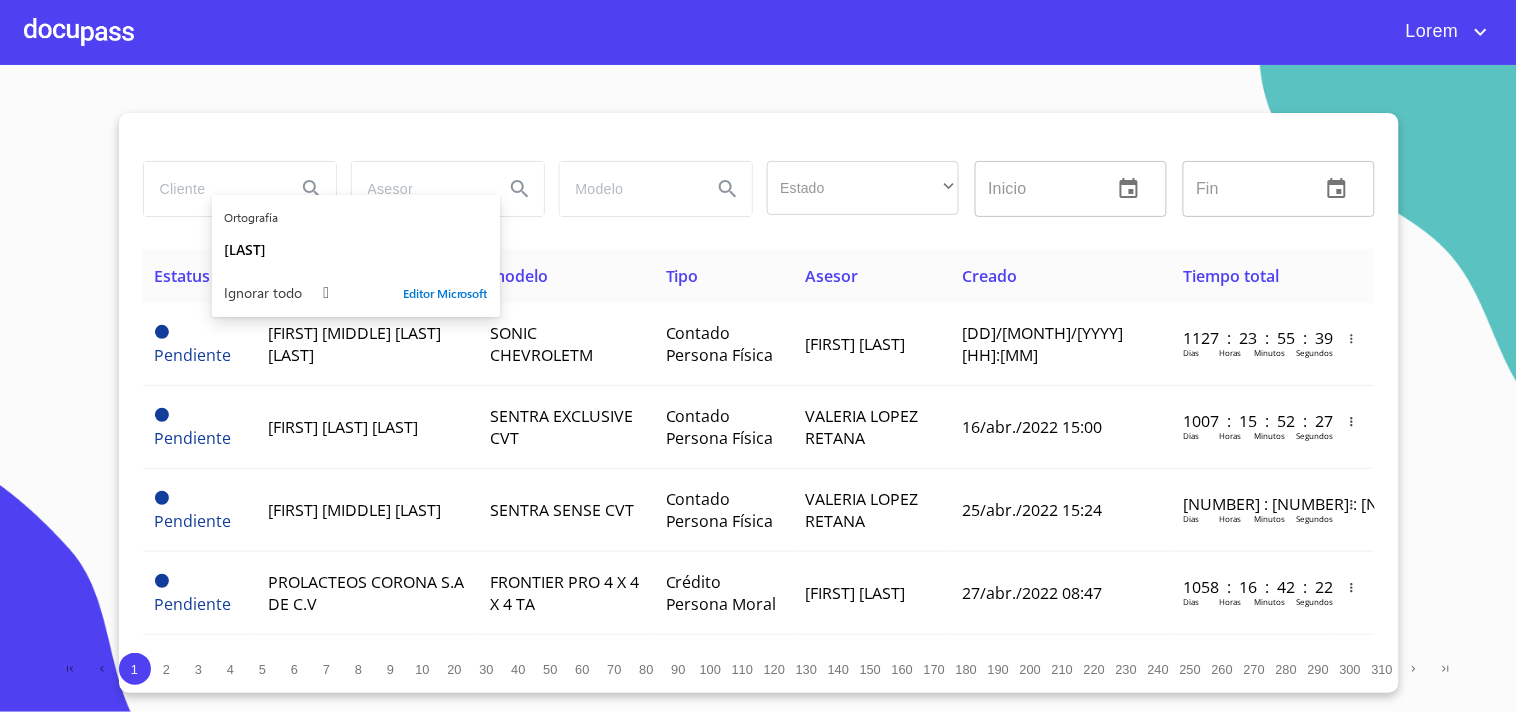 type 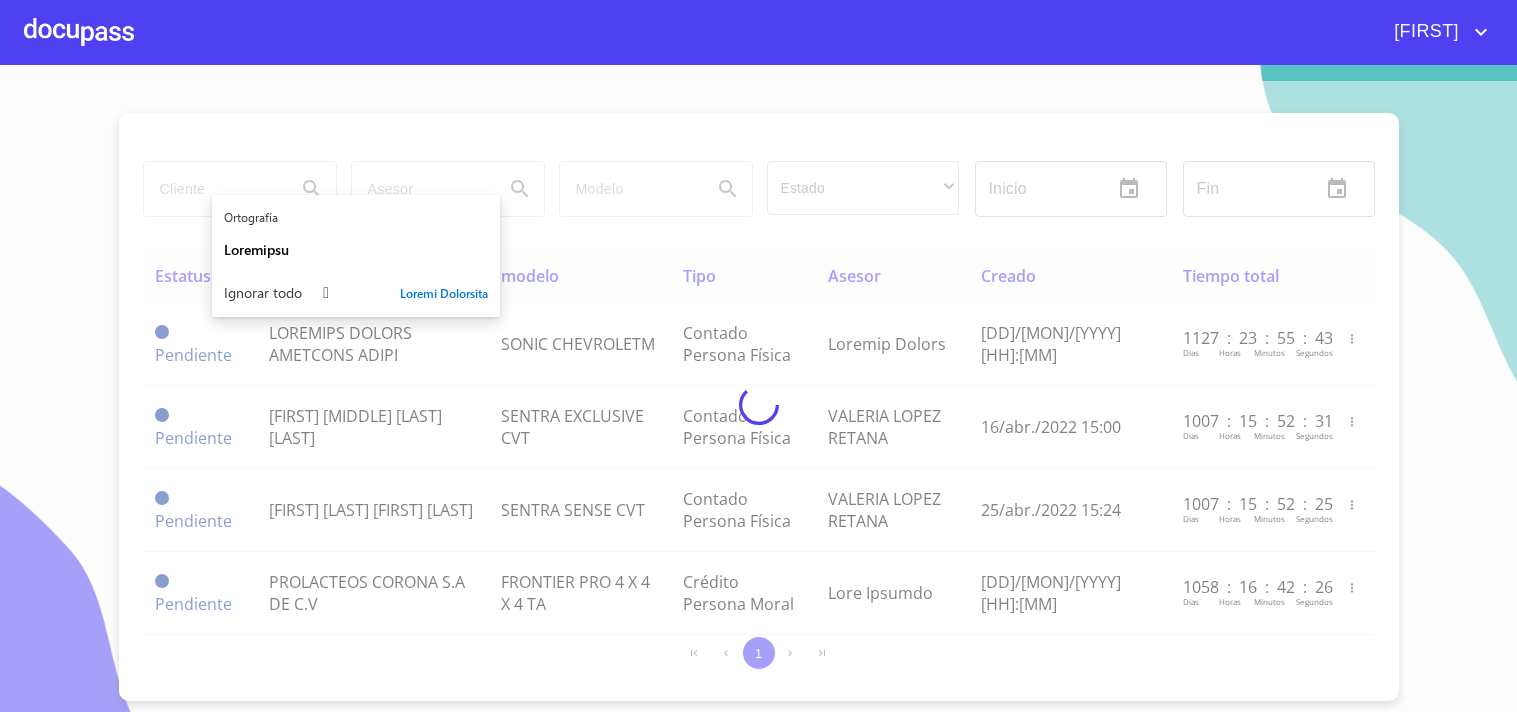scroll, scrollTop: 0, scrollLeft: 0, axis: both 